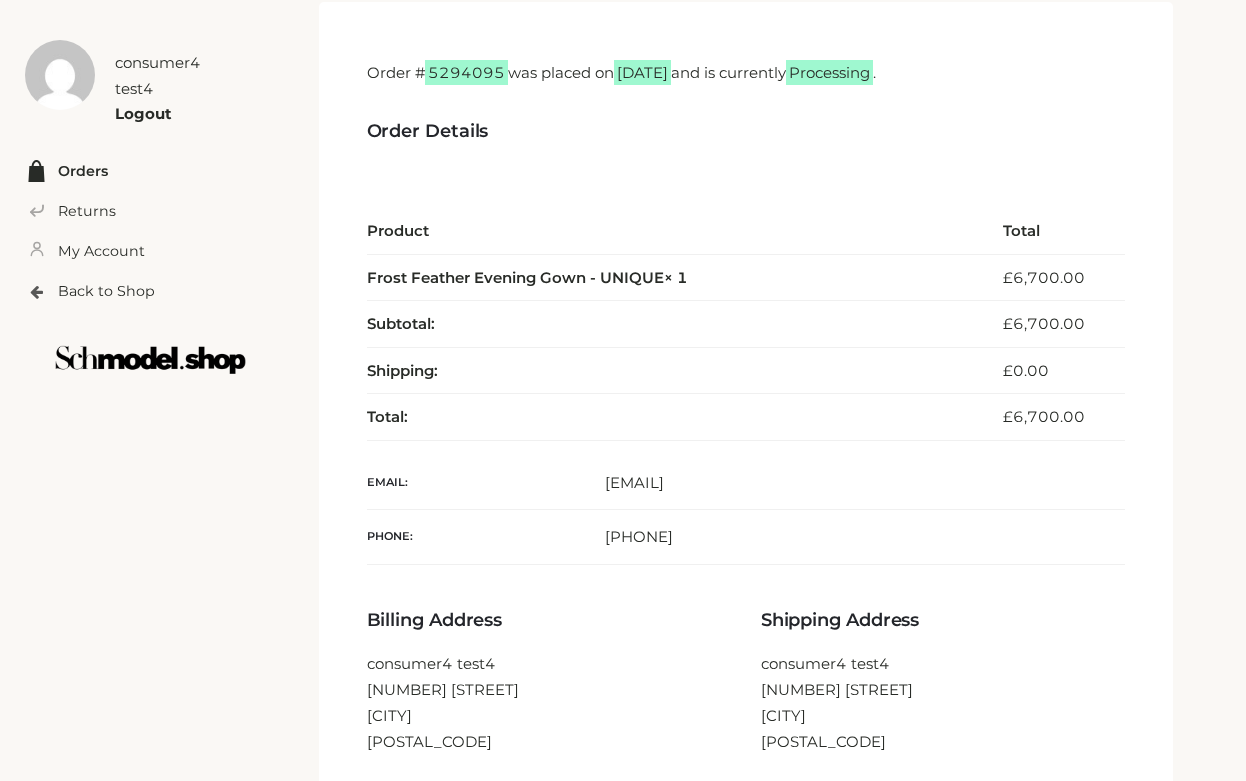scroll, scrollTop: 0, scrollLeft: 0, axis: both 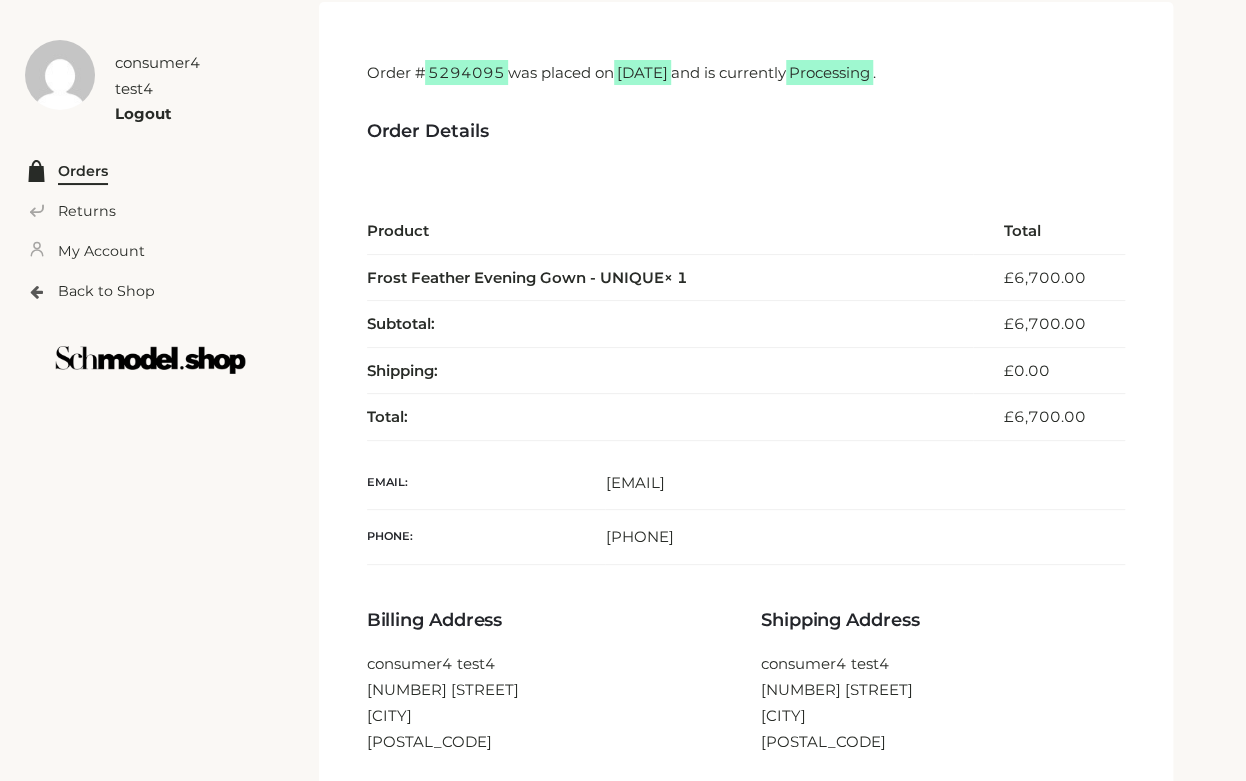 click on "Orders" at bounding box center [83, 171] 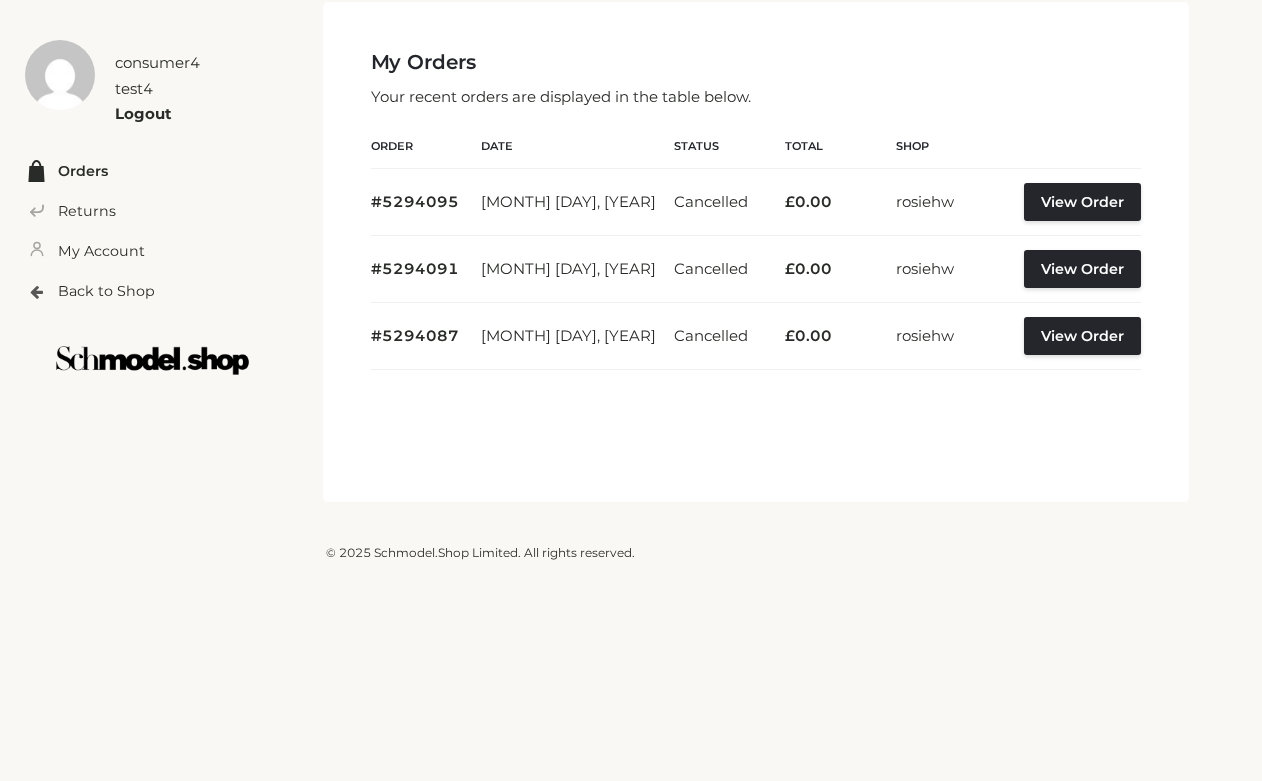scroll, scrollTop: 0, scrollLeft: 0, axis: both 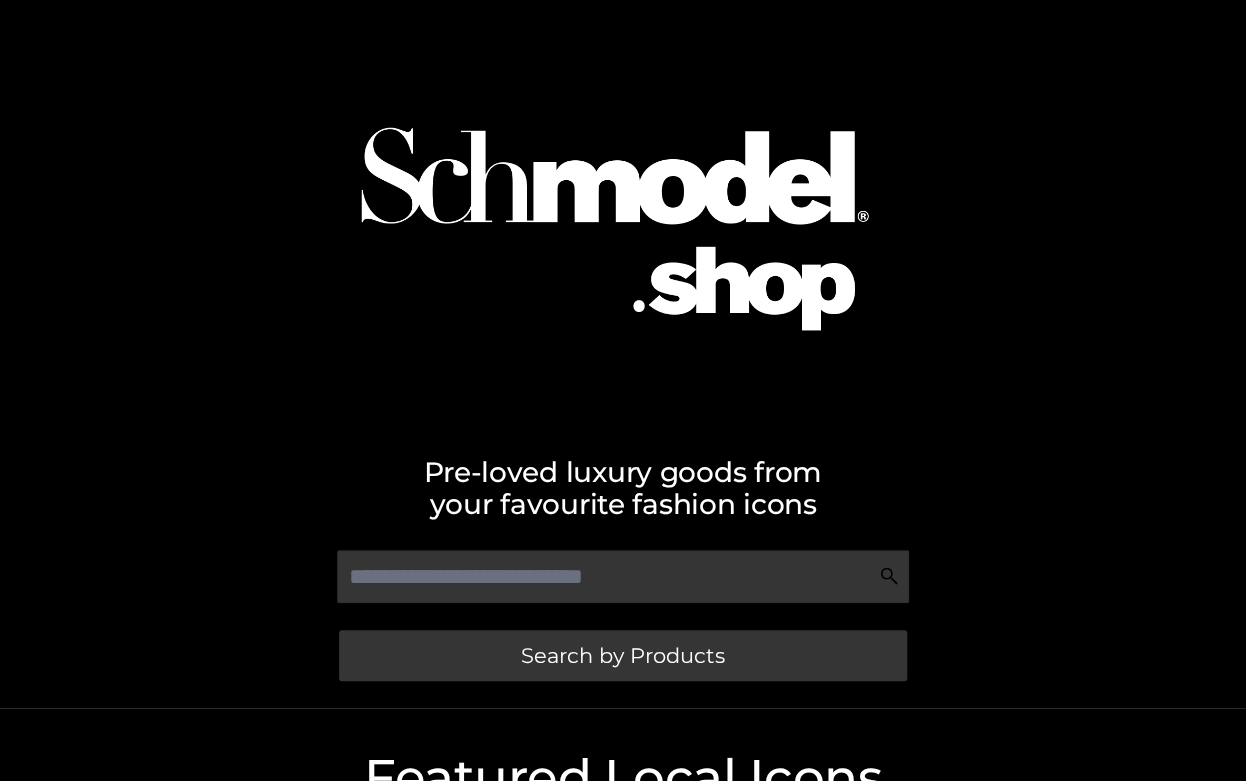 click on "Search by Products" at bounding box center [623, 655] 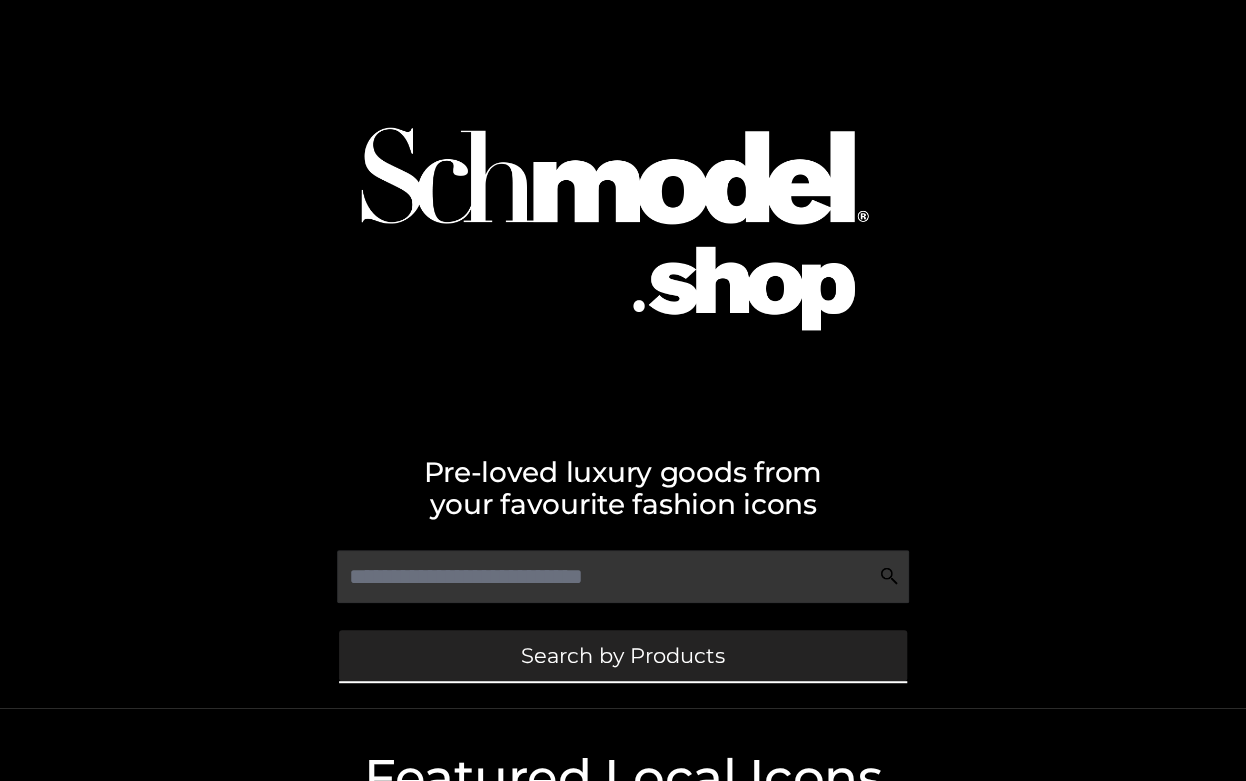 click on "Search by Products" at bounding box center [623, 655] 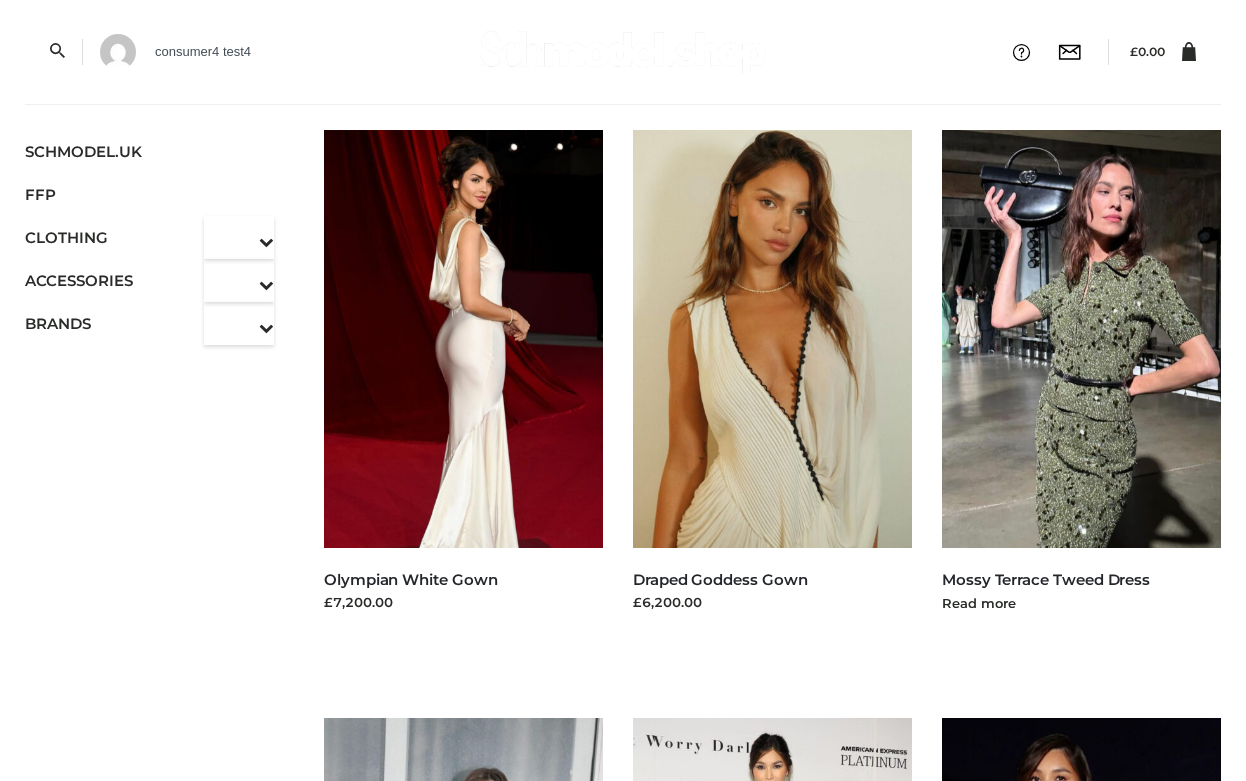 scroll, scrollTop: 0, scrollLeft: 0, axis: both 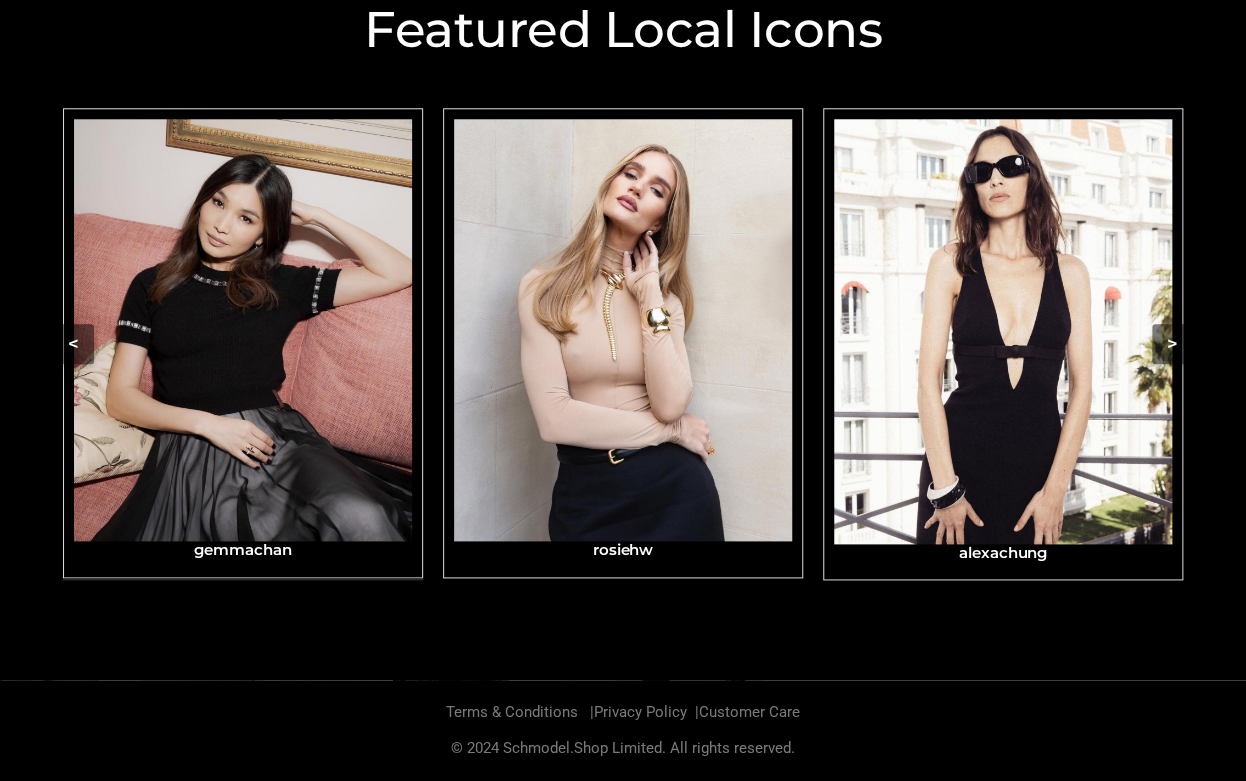 click at bounding box center [243, 330] 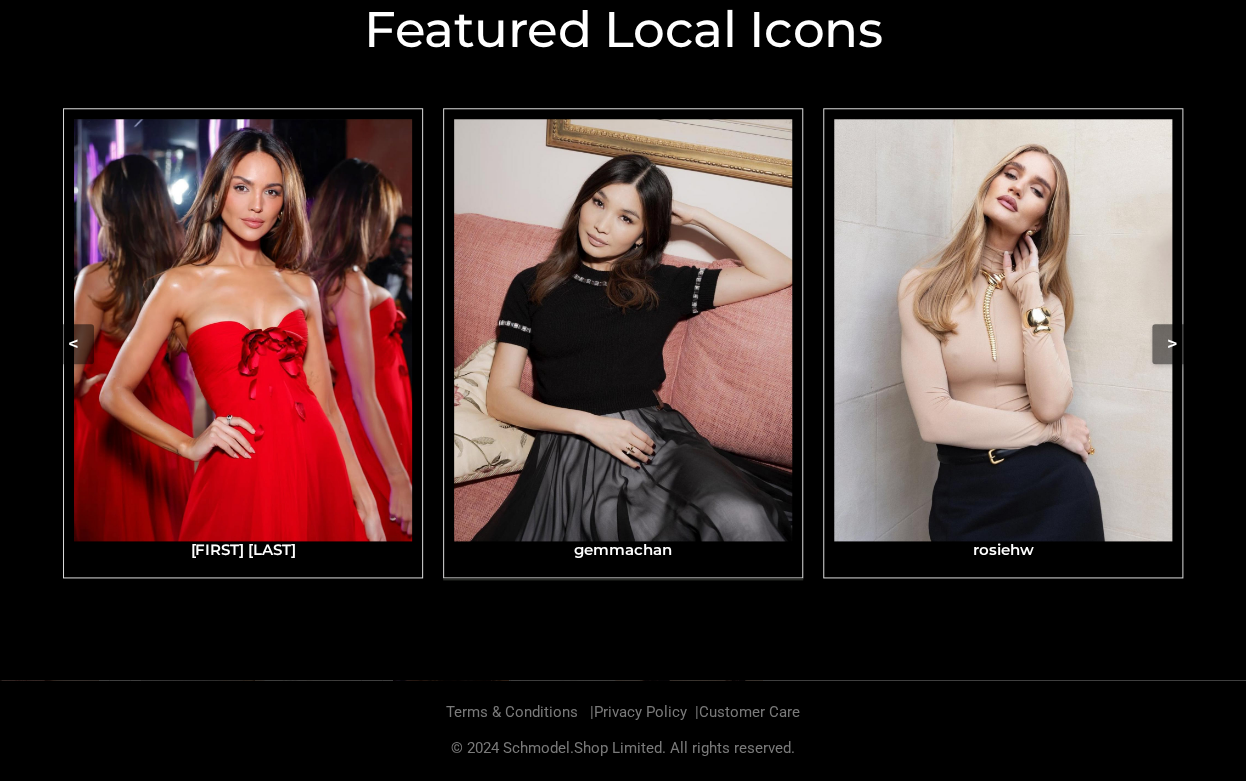 click at bounding box center (623, 330) 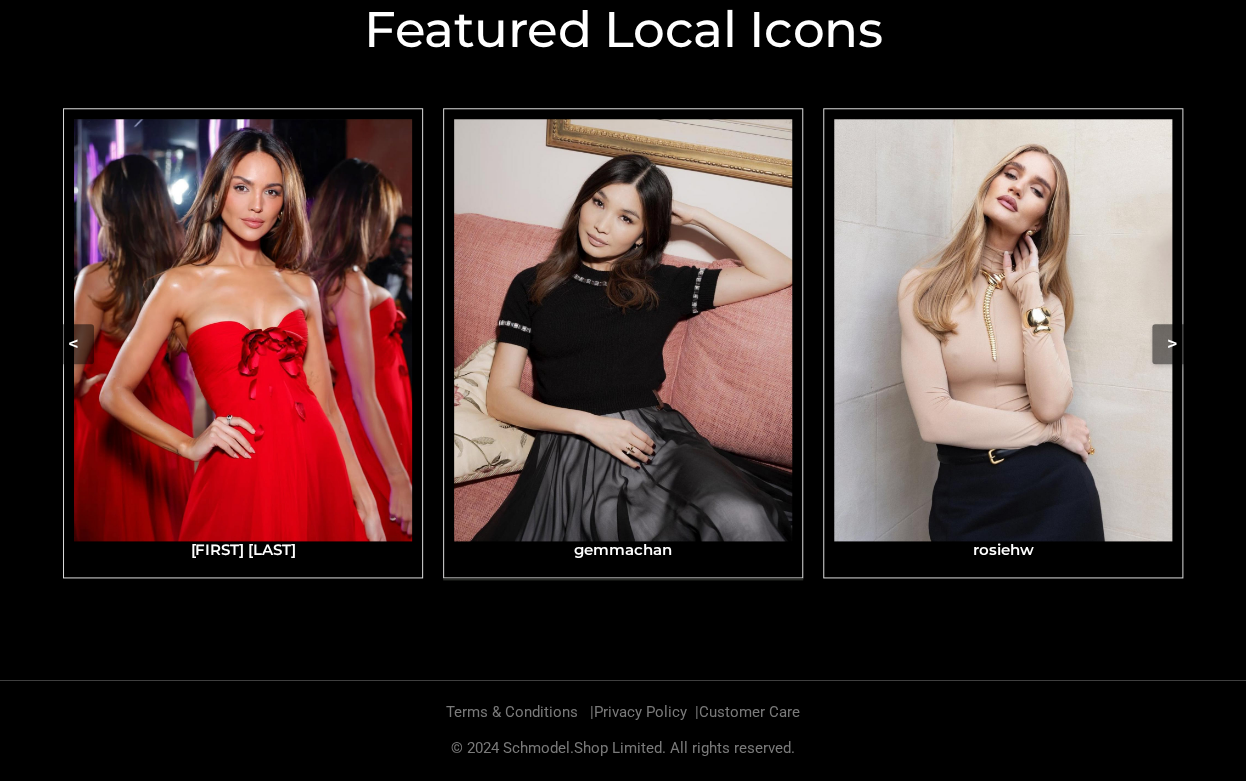 click at bounding box center [623, 330] 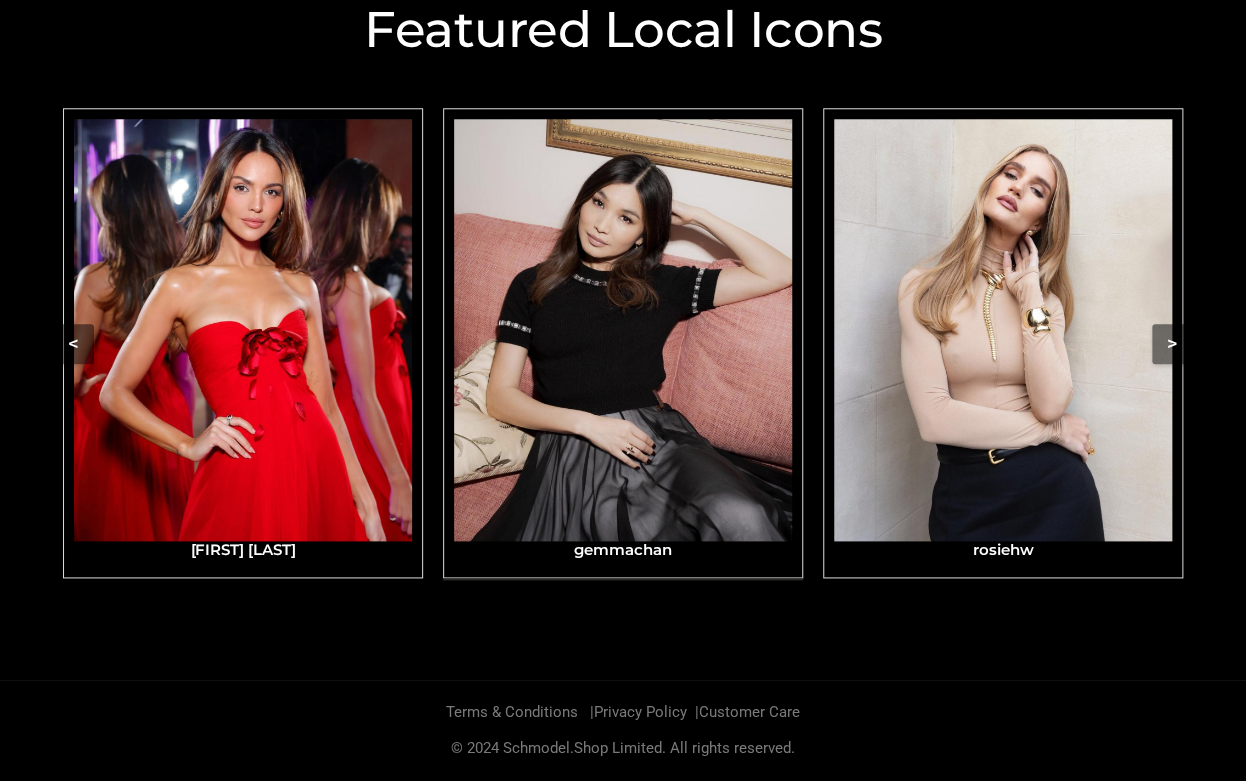 click at bounding box center [623, 330] 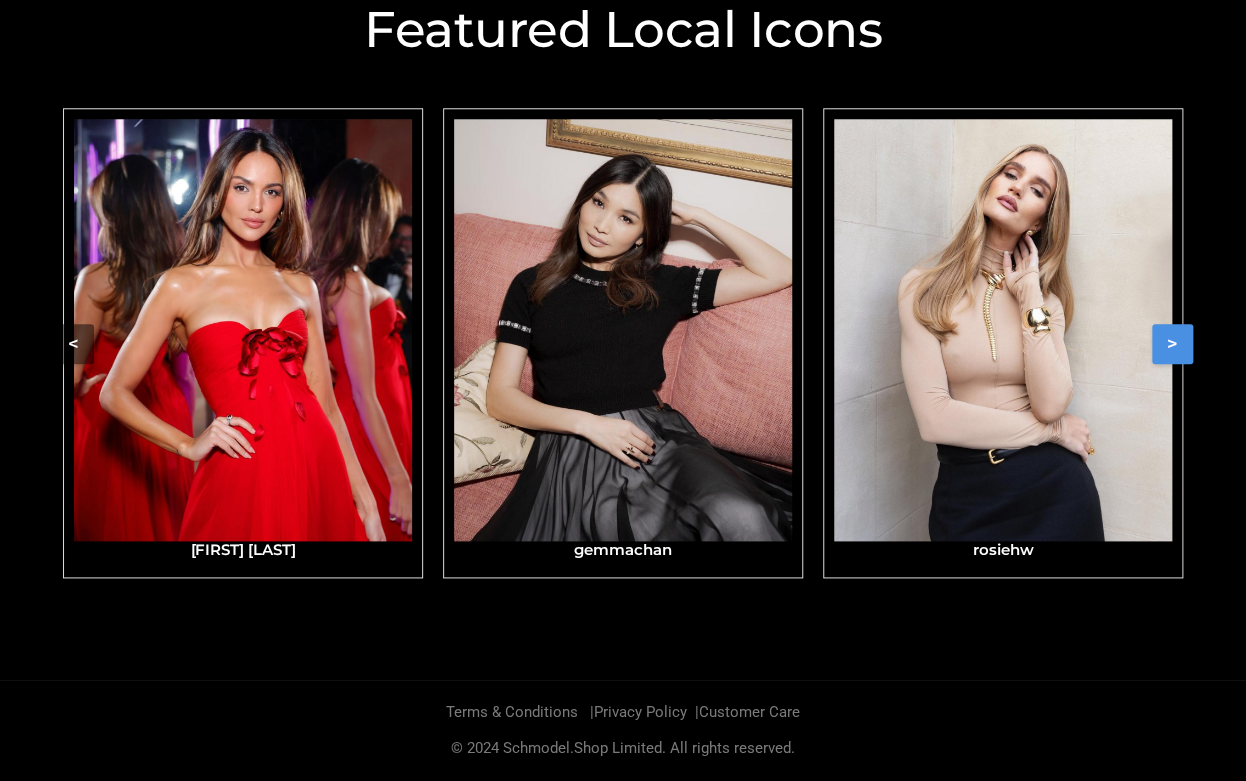 click on ">" at bounding box center [1172, 344] 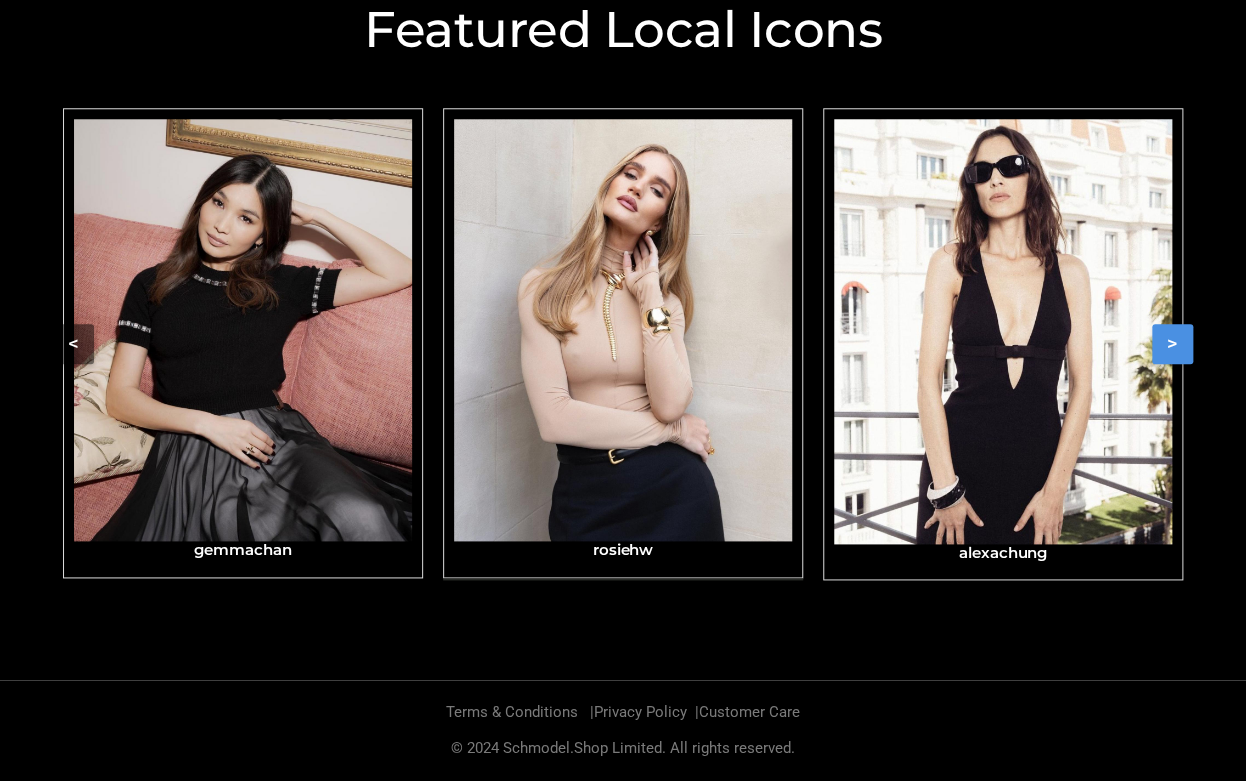 click at bounding box center [623, 330] 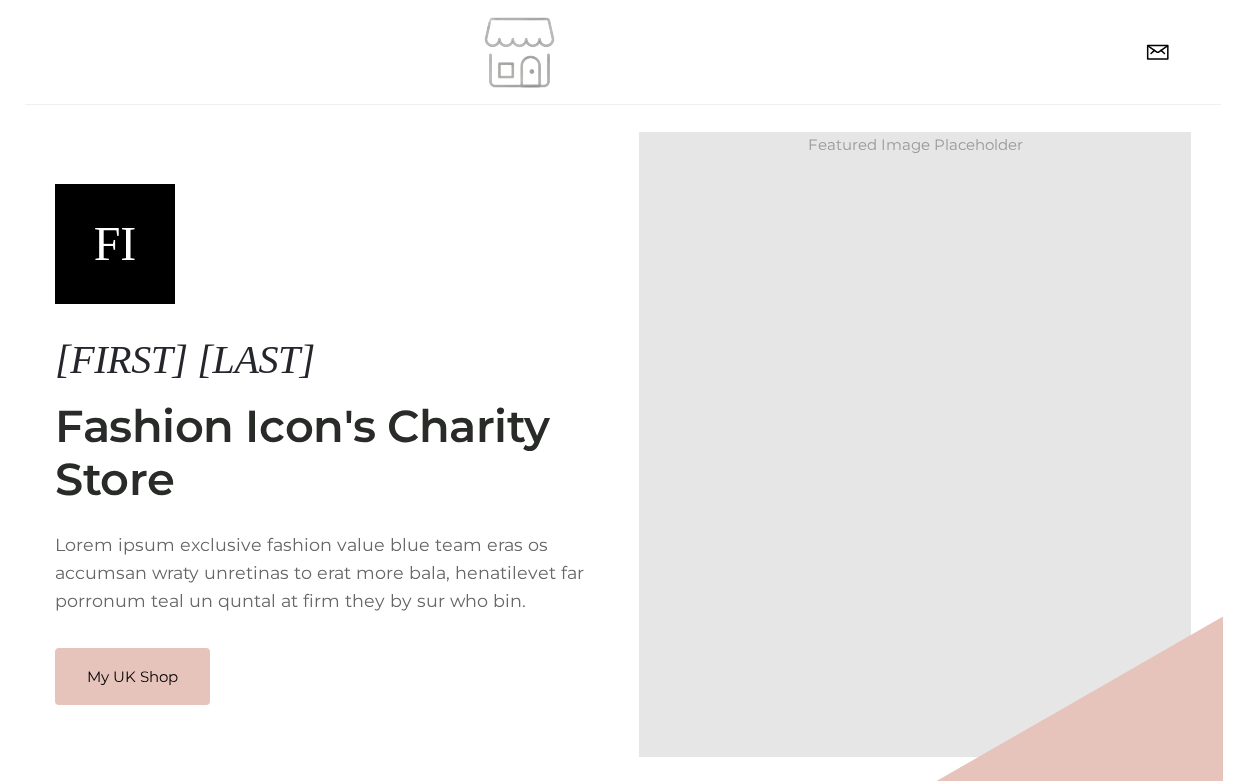 scroll, scrollTop: 0, scrollLeft: 0, axis: both 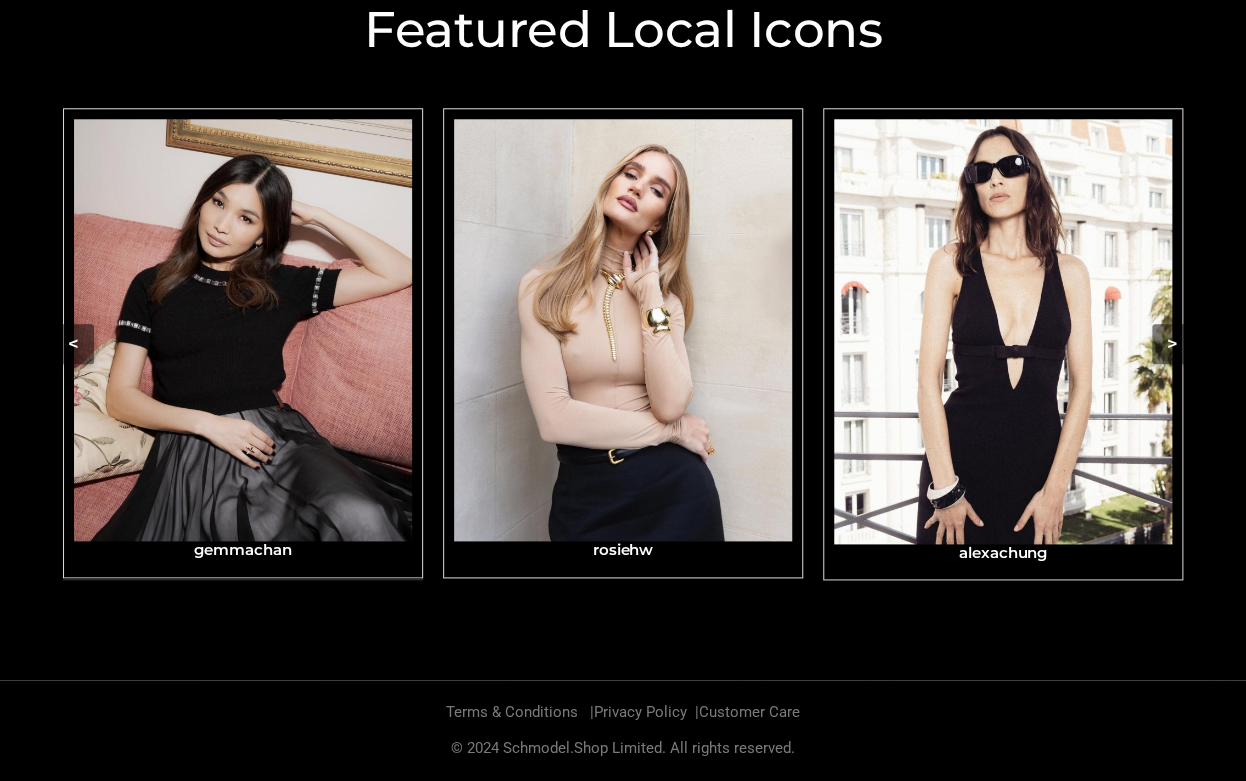 click at bounding box center (243, 330) 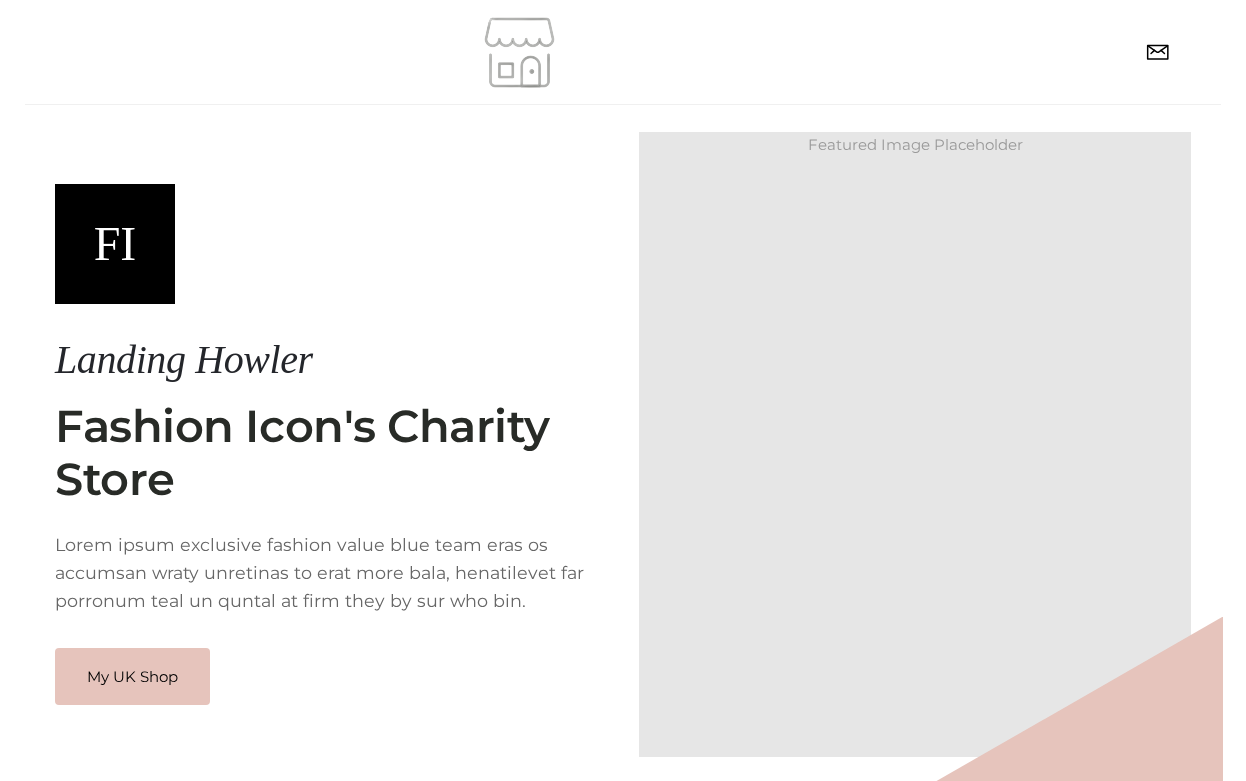 scroll, scrollTop: 0, scrollLeft: 0, axis: both 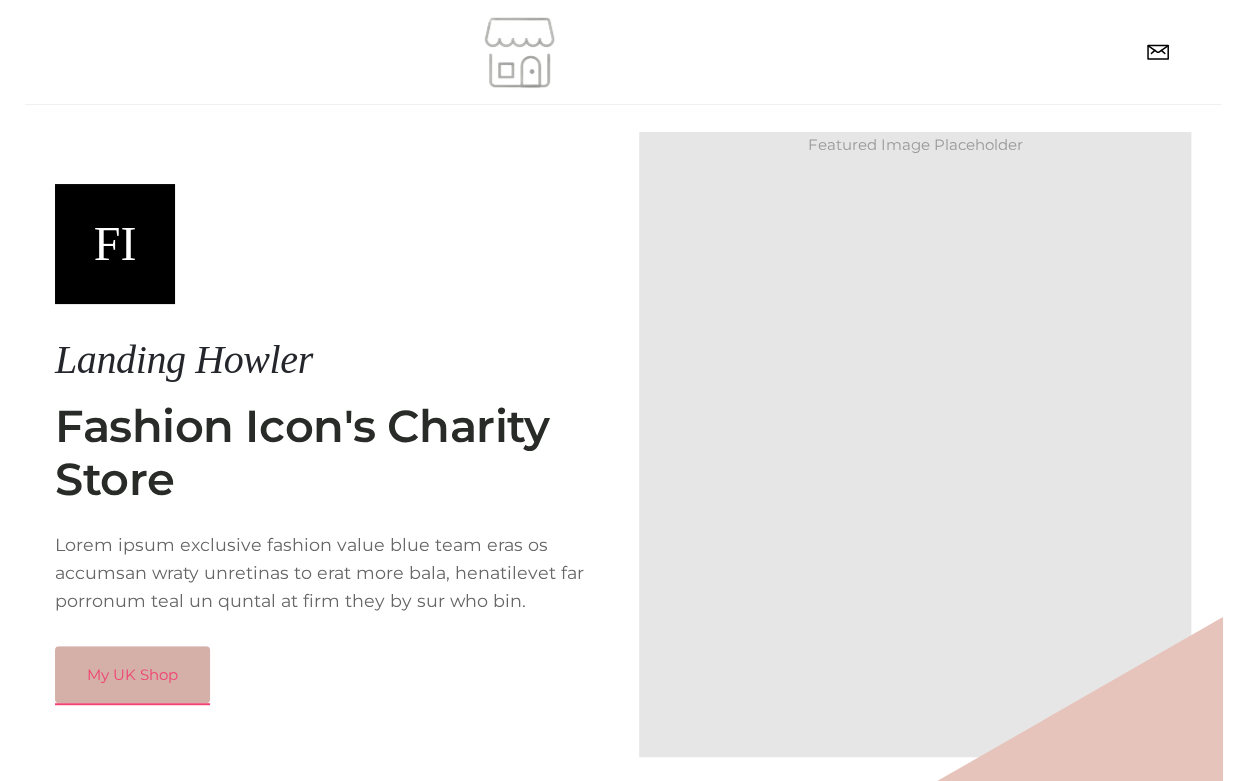 click on "My UK Shop" at bounding box center (132, 675) 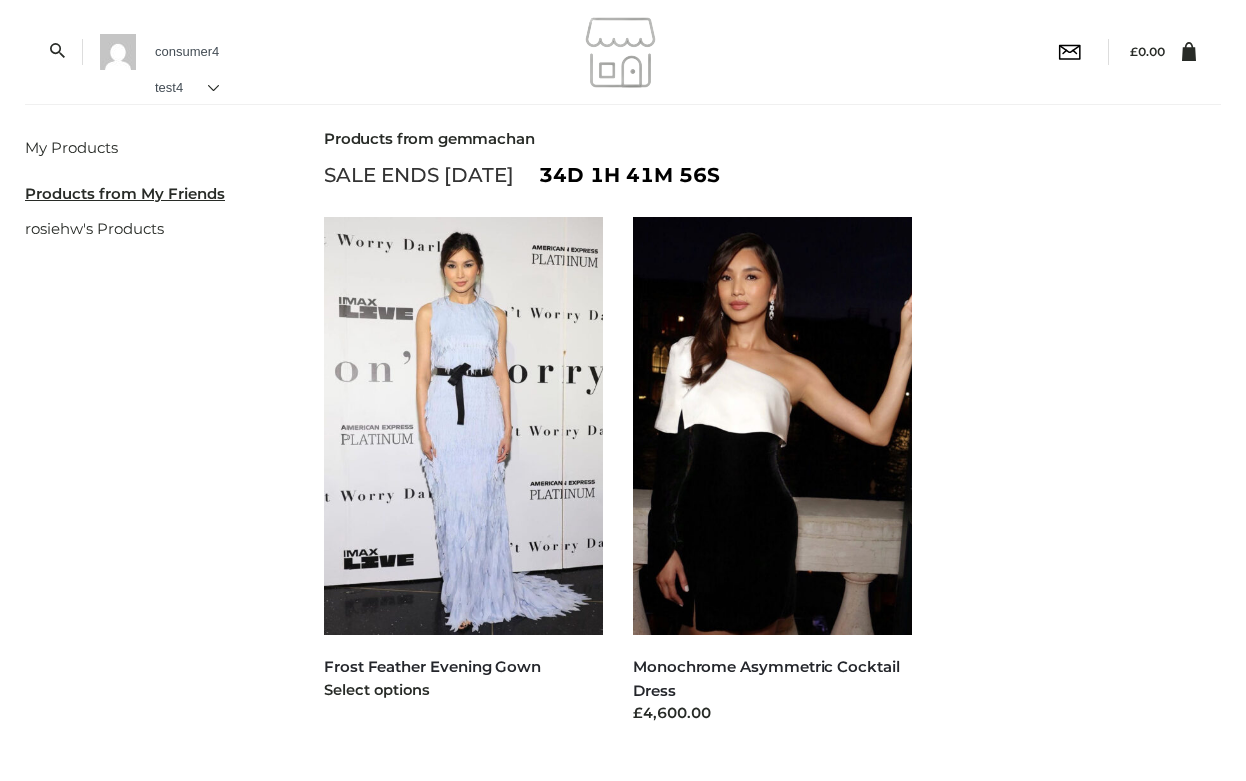 scroll, scrollTop: 0, scrollLeft: 0, axis: both 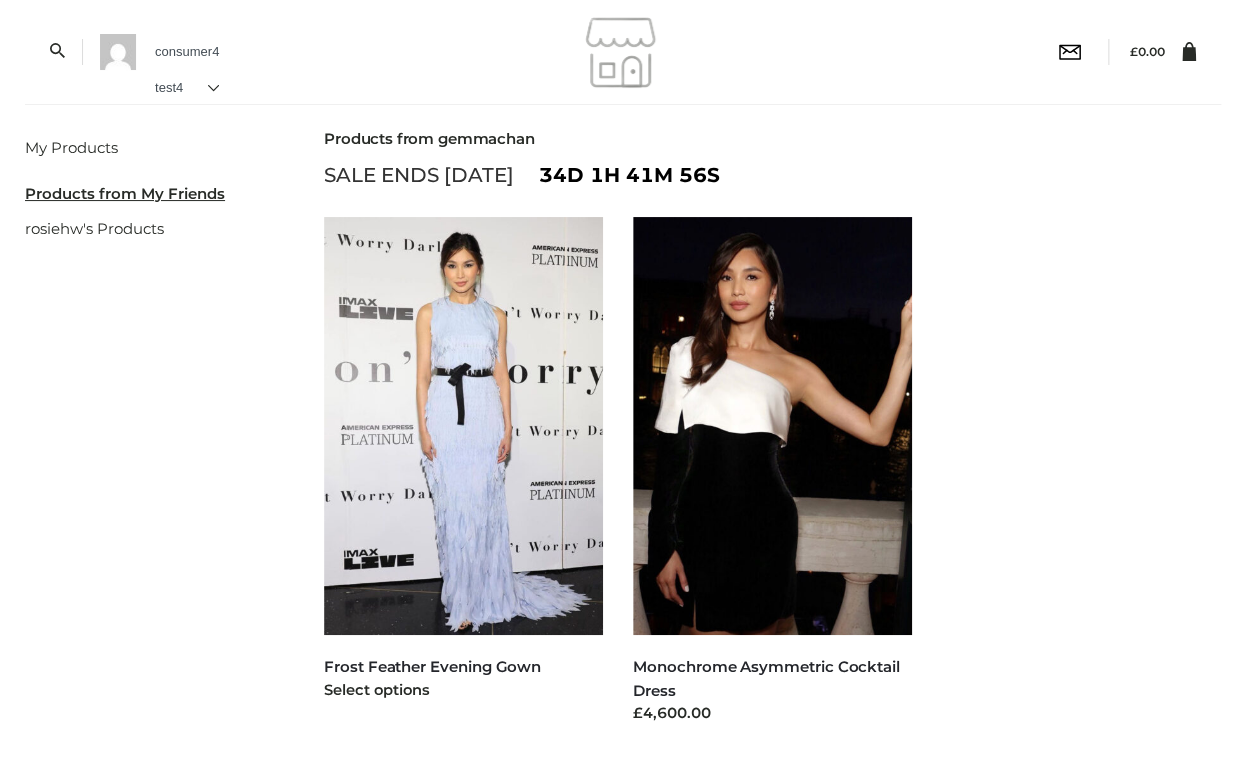 click at bounding box center (463, 426) 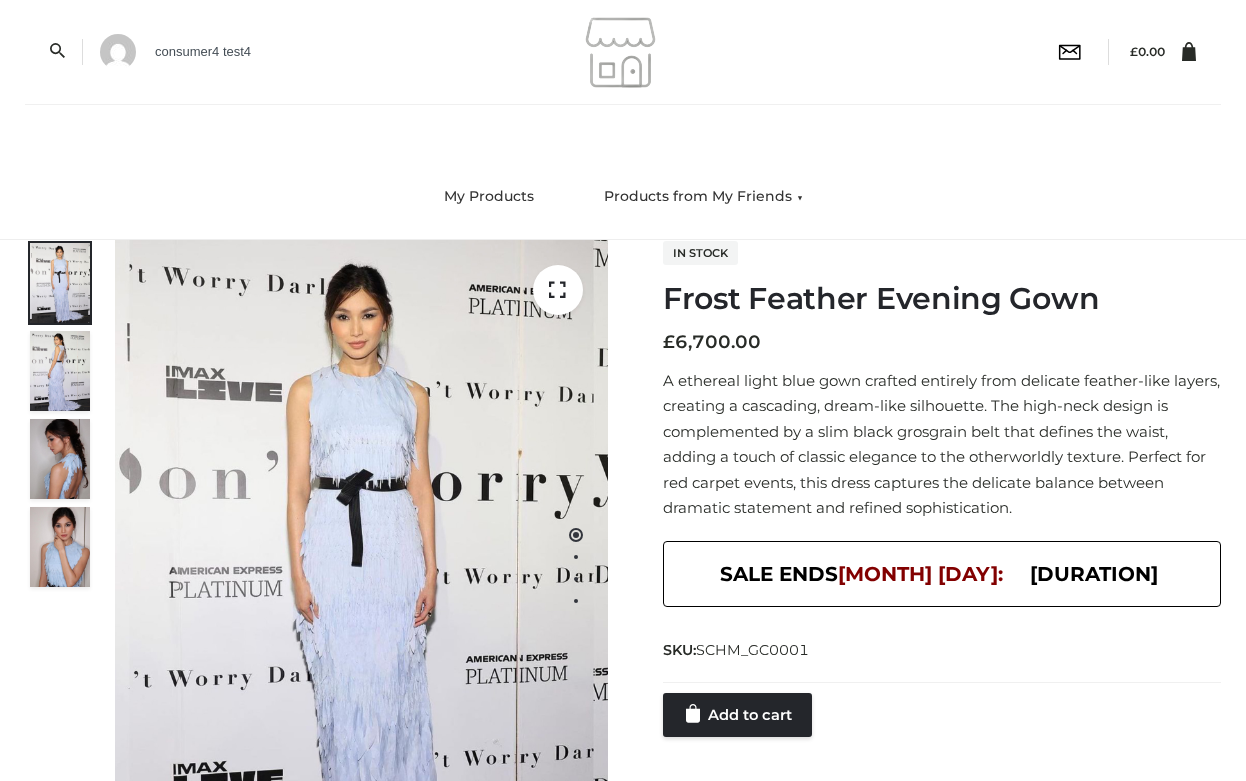 scroll, scrollTop: 0, scrollLeft: 0, axis: both 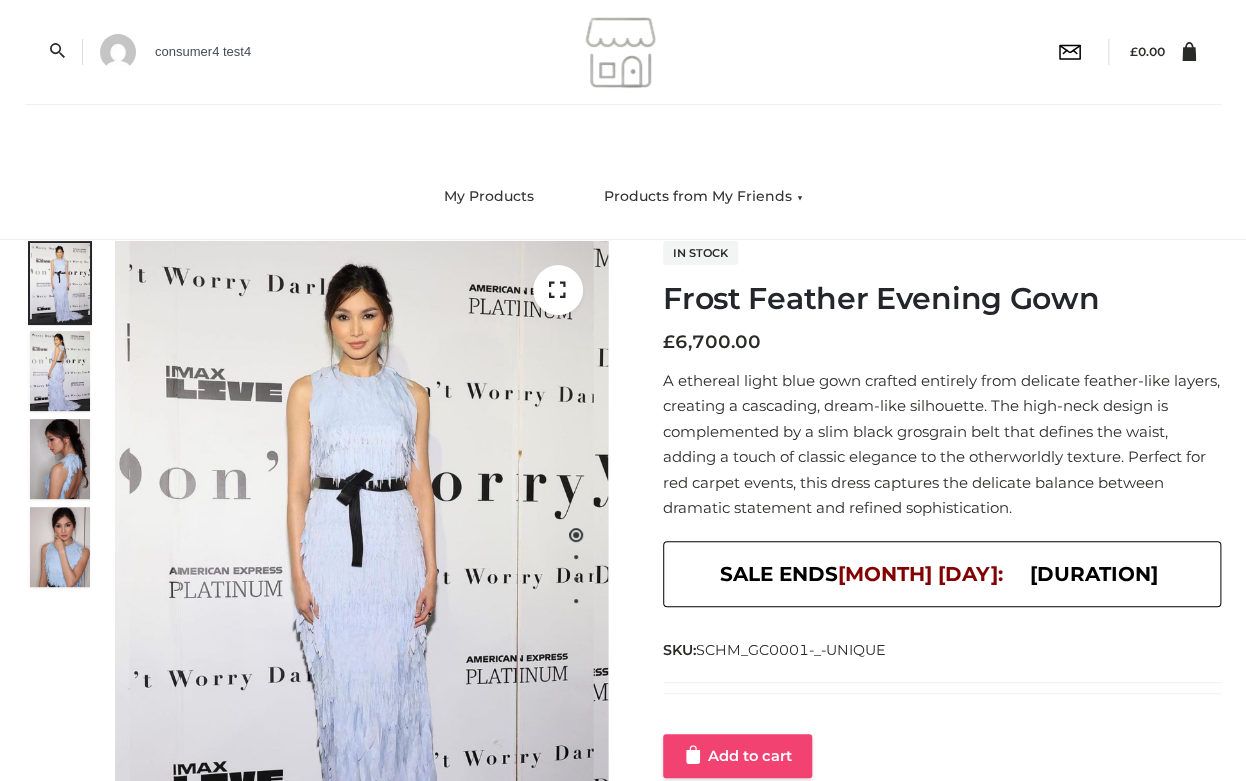 click on "Add to cart" at bounding box center [737, 756] 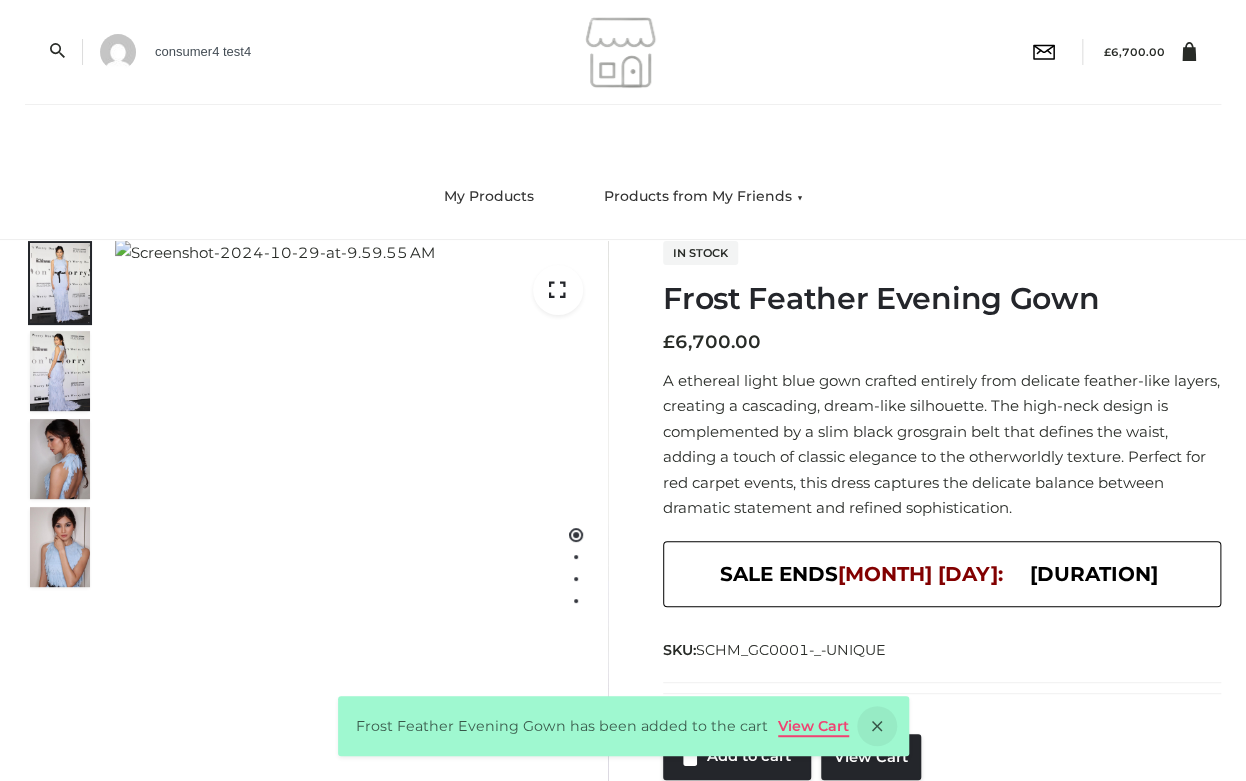 click on "View Cart" at bounding box center [813, 726] 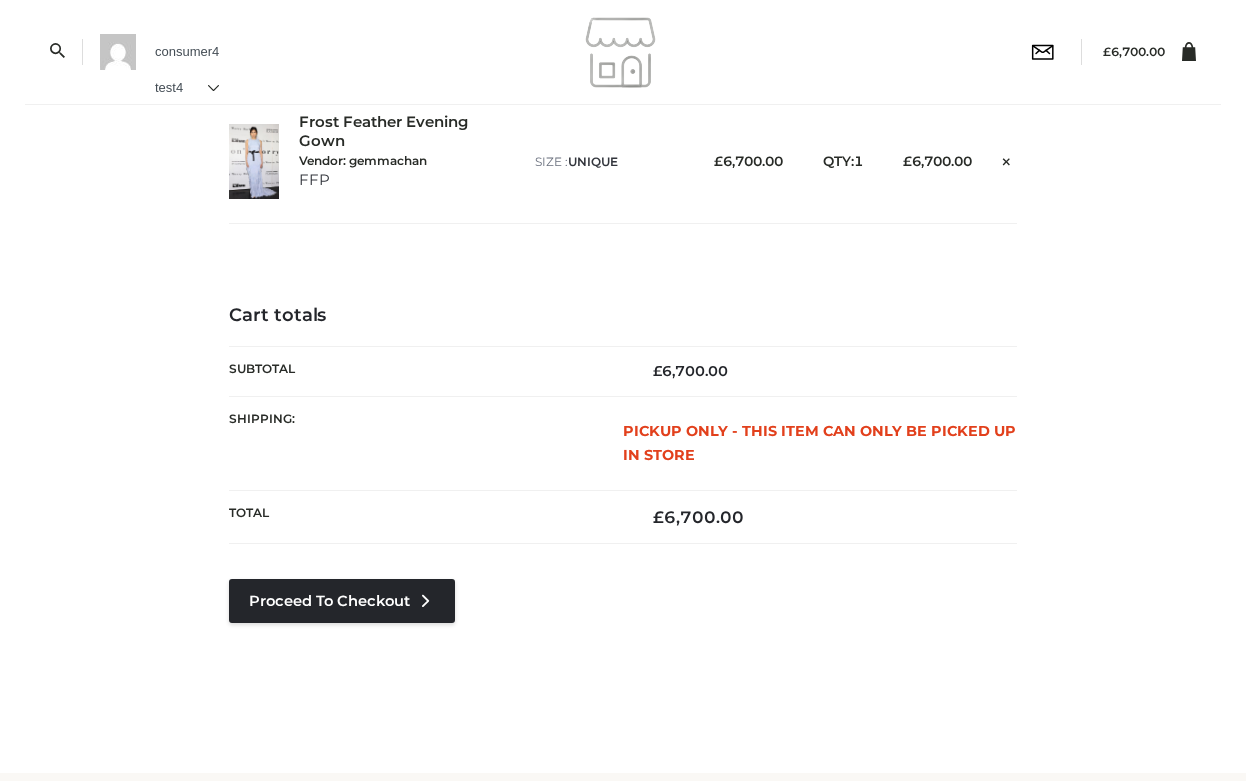 scroll, scrollTop: 0, scrollLeft: 0, axis: both 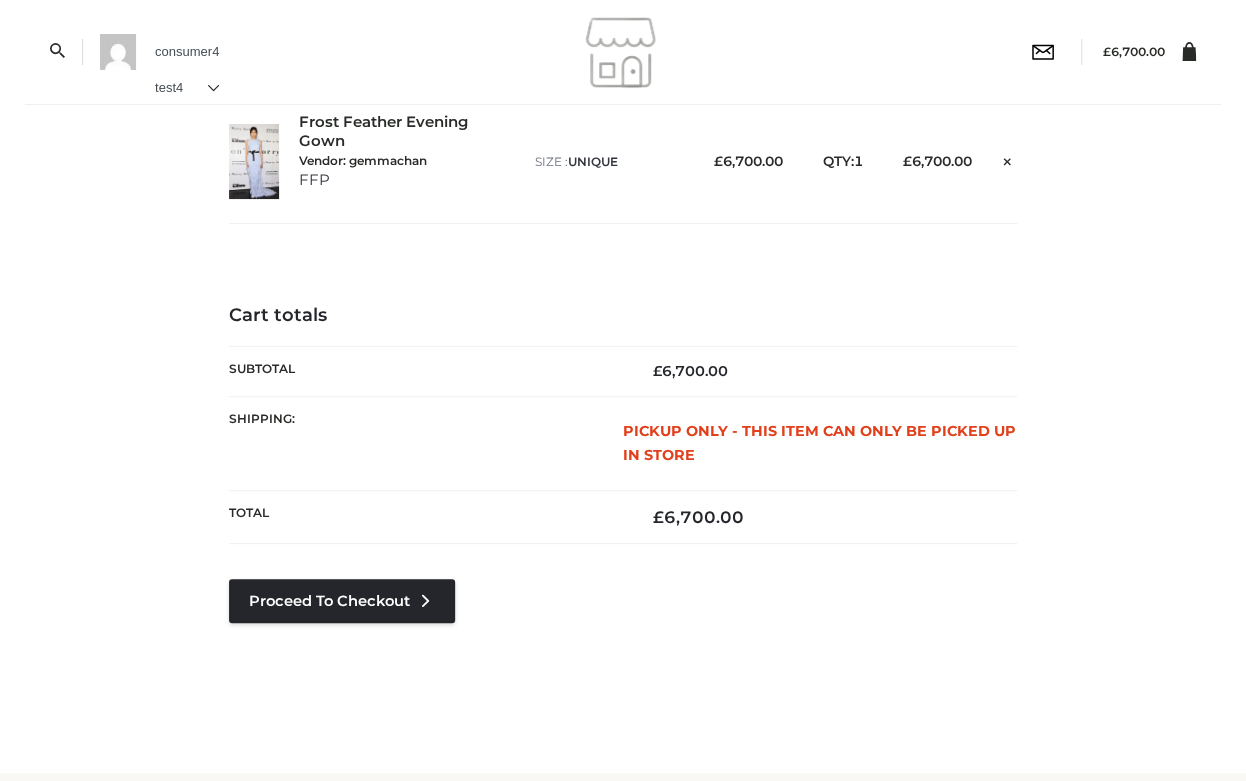 click on "Proceed to Checkout" at bounding box center [342, 631] 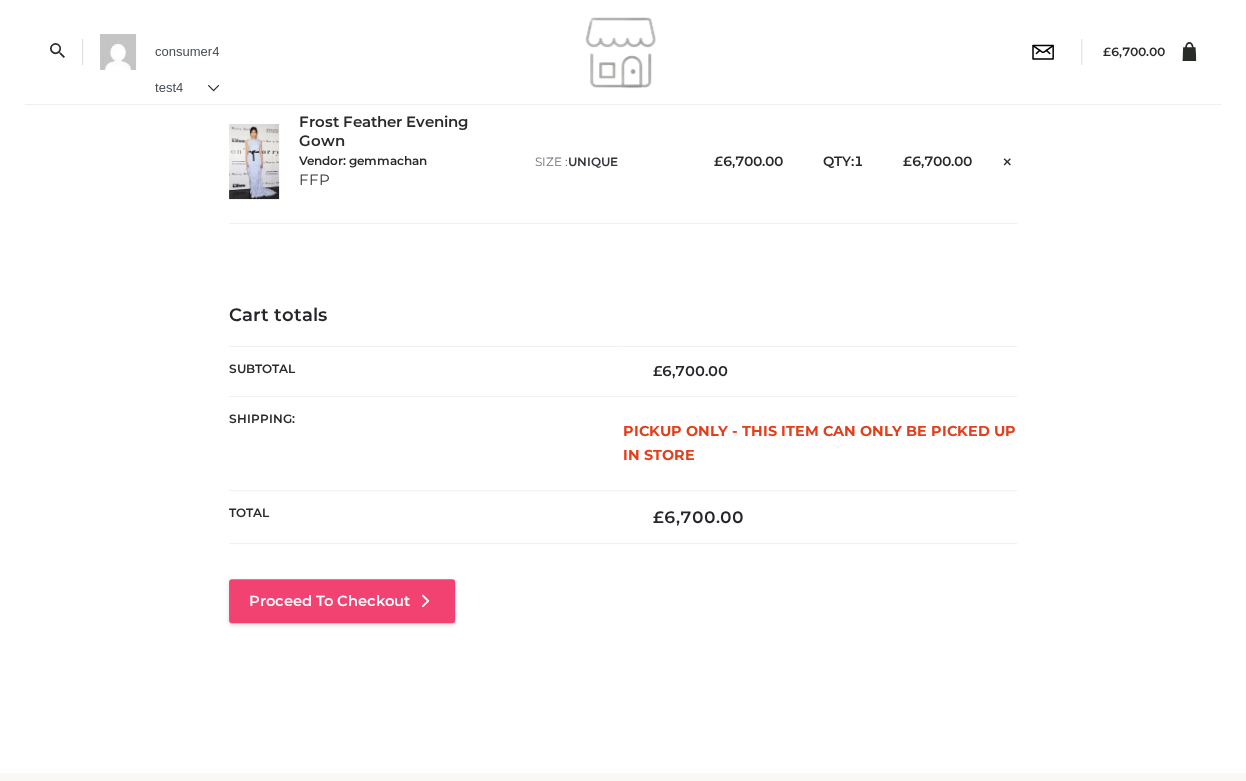 click on "Proceed to Checkout" at bounding box center (342, 601) 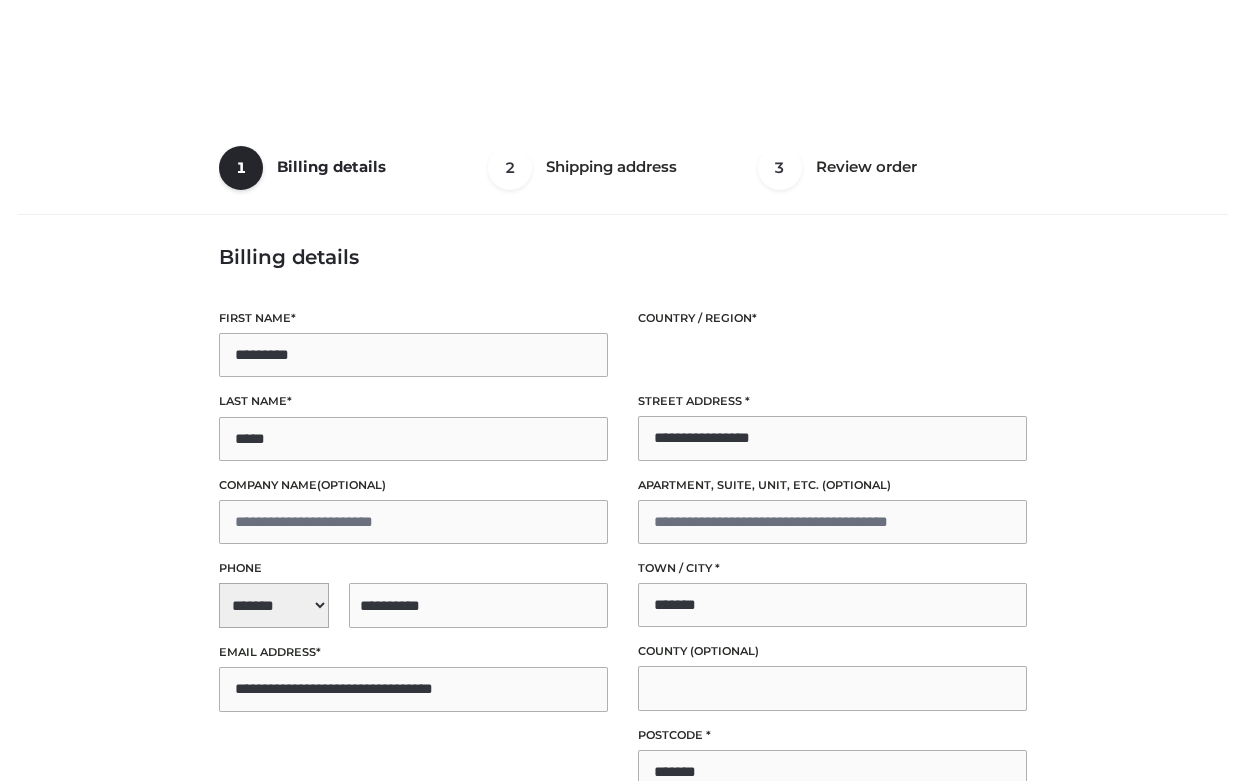 select on "**" 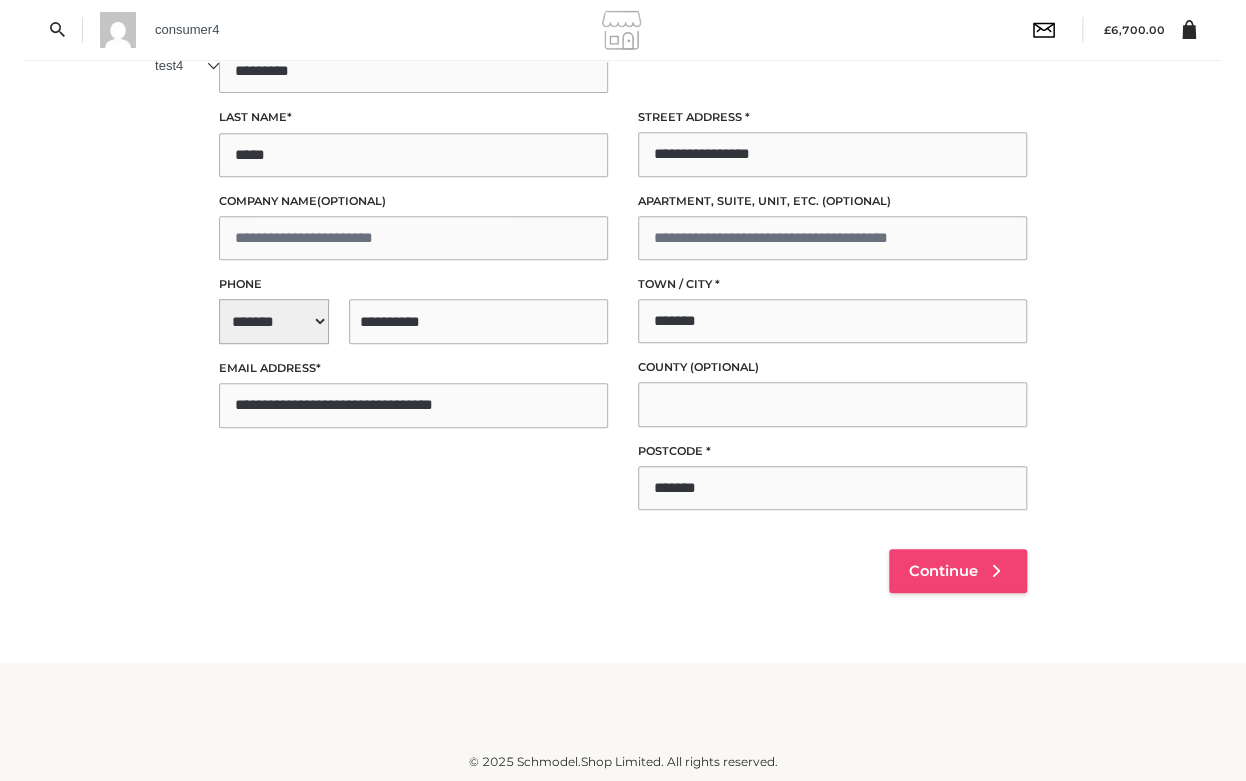 click on "Continue" at bounding box center (958, 571) 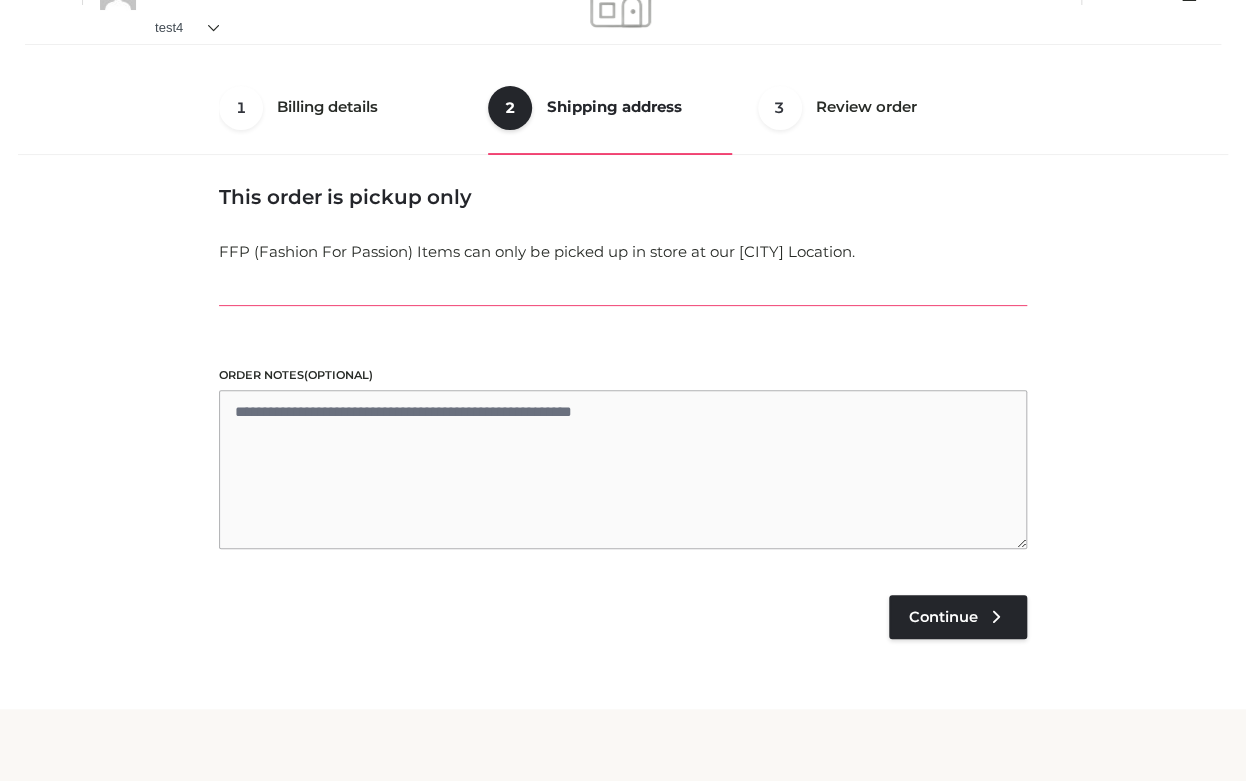 scroll, scrollTop: 51, scrollLeft: 0, axis: vertical 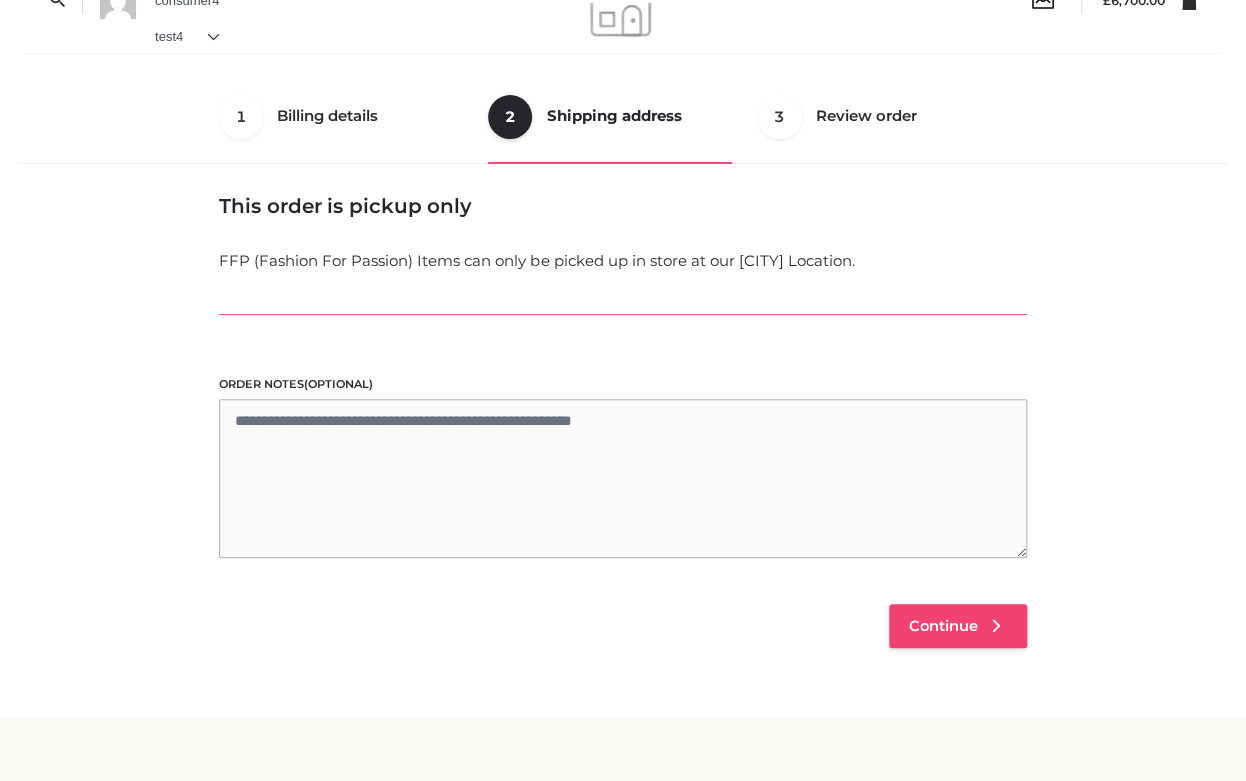 click on "Continue" at bounding box center [958, 626] 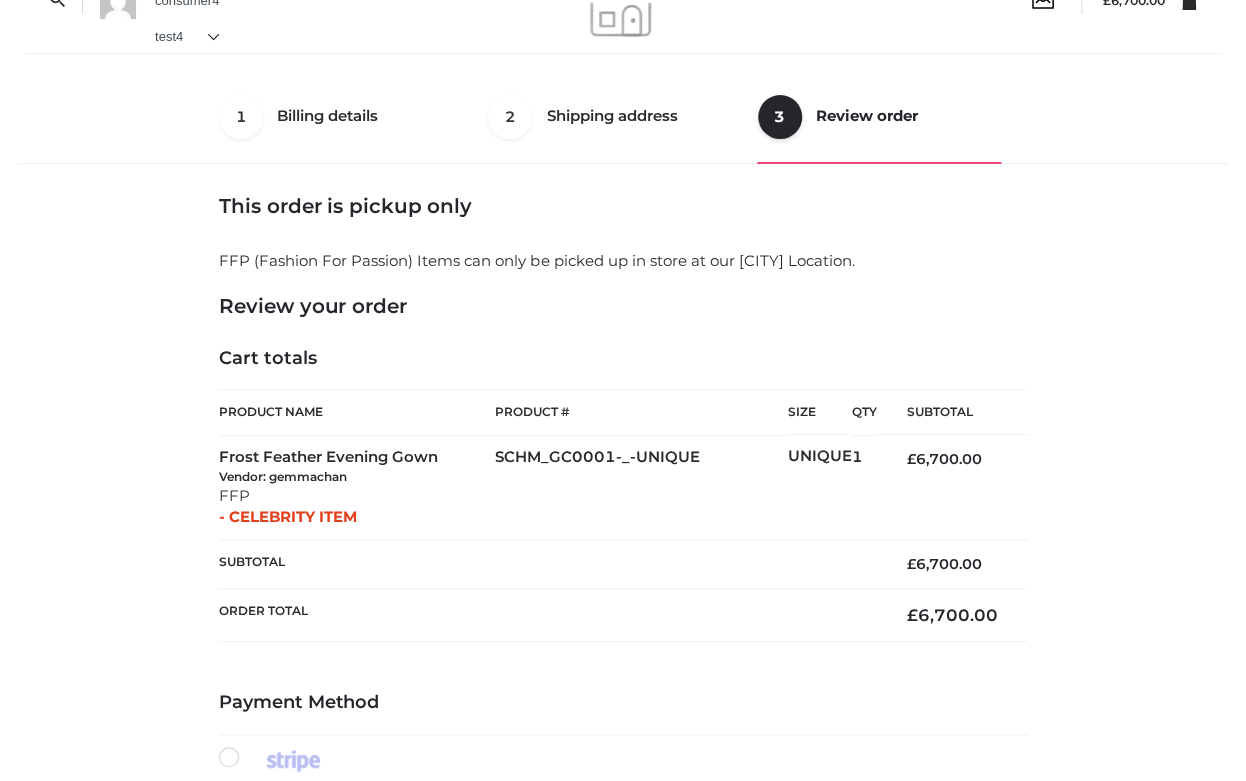 scroll, scrollTop: 405, scrollLeft: 0, axis: vertical 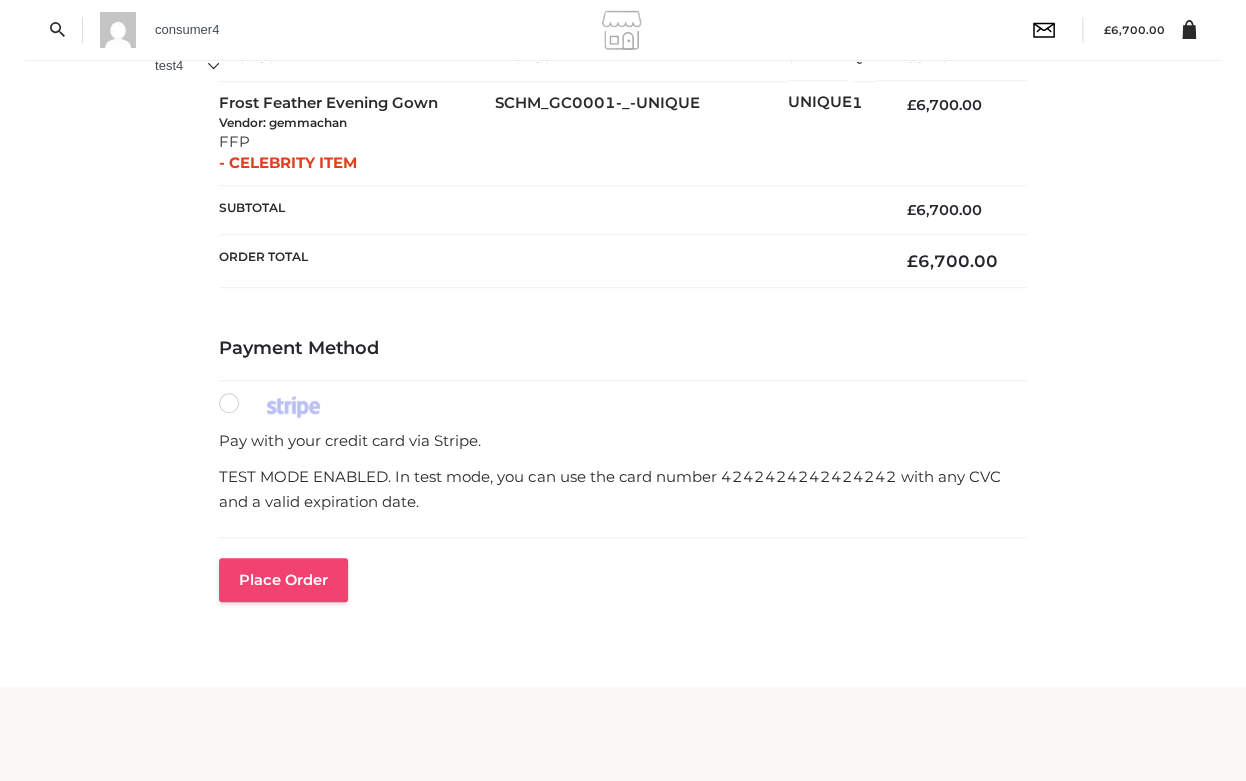 click on "Place order" at bounding box center (283, 580) 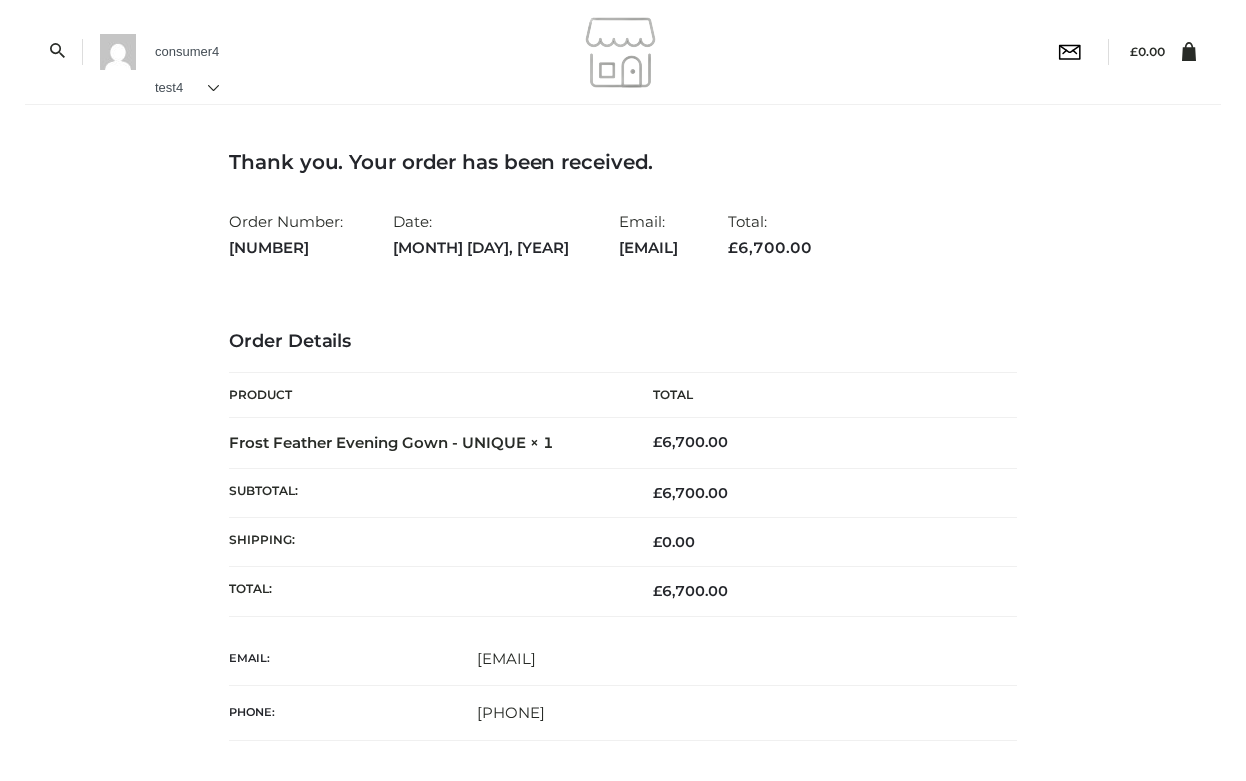 scroll, scrollTop: 0, scrollLeft: 0, axis: both 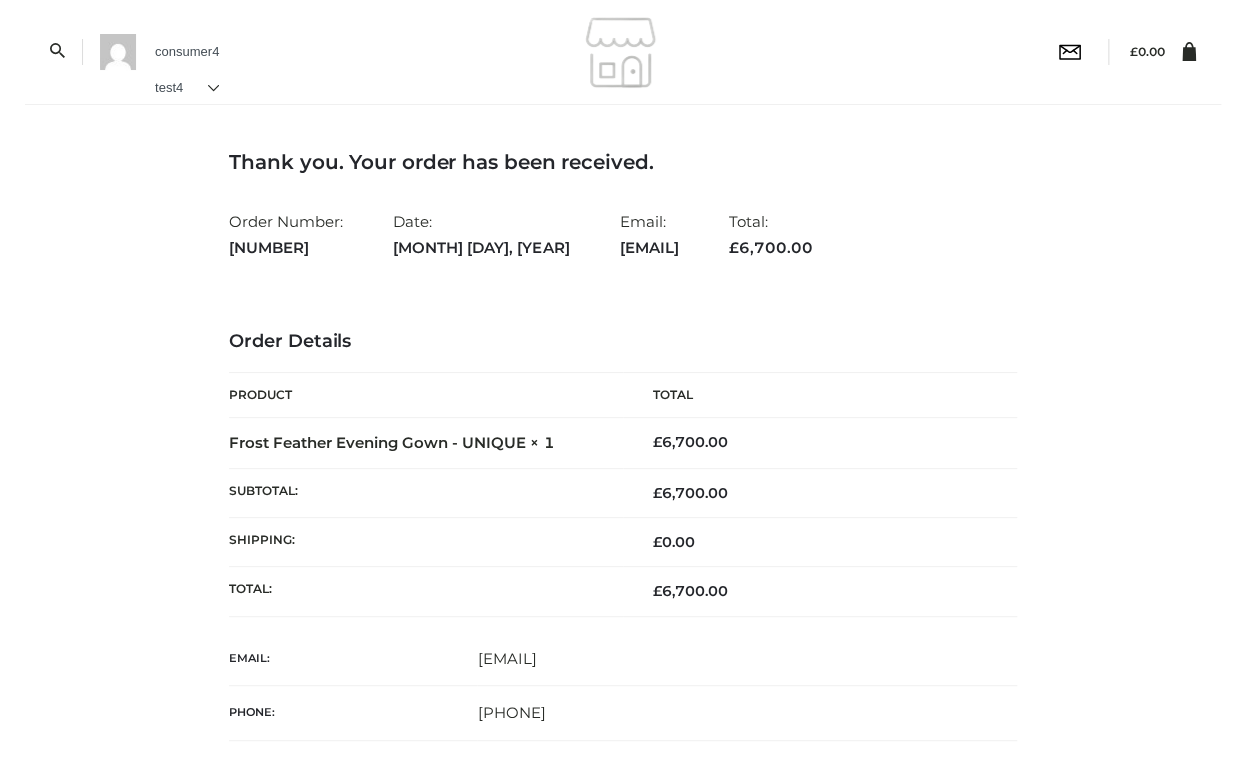 click at bounding box center (623, 52) 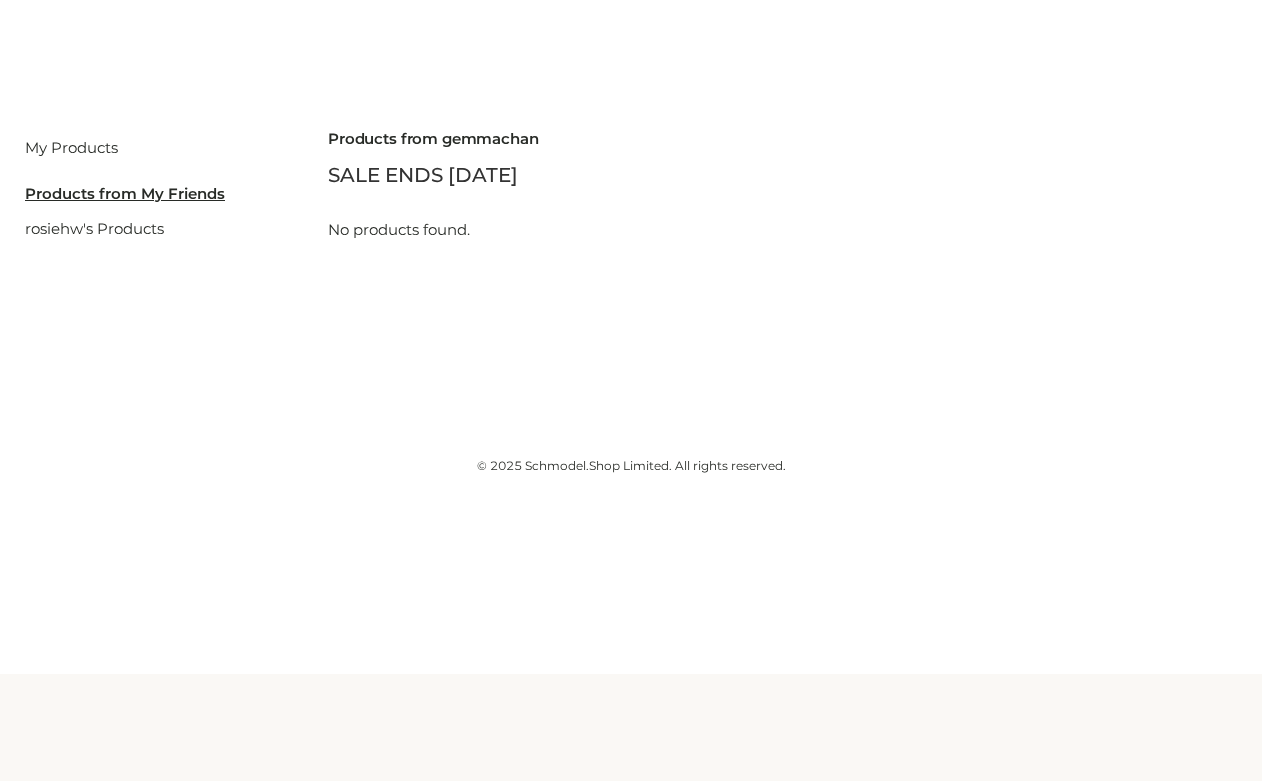 scroll, scrollTop: 0, scrollLeft: 0, axis: both 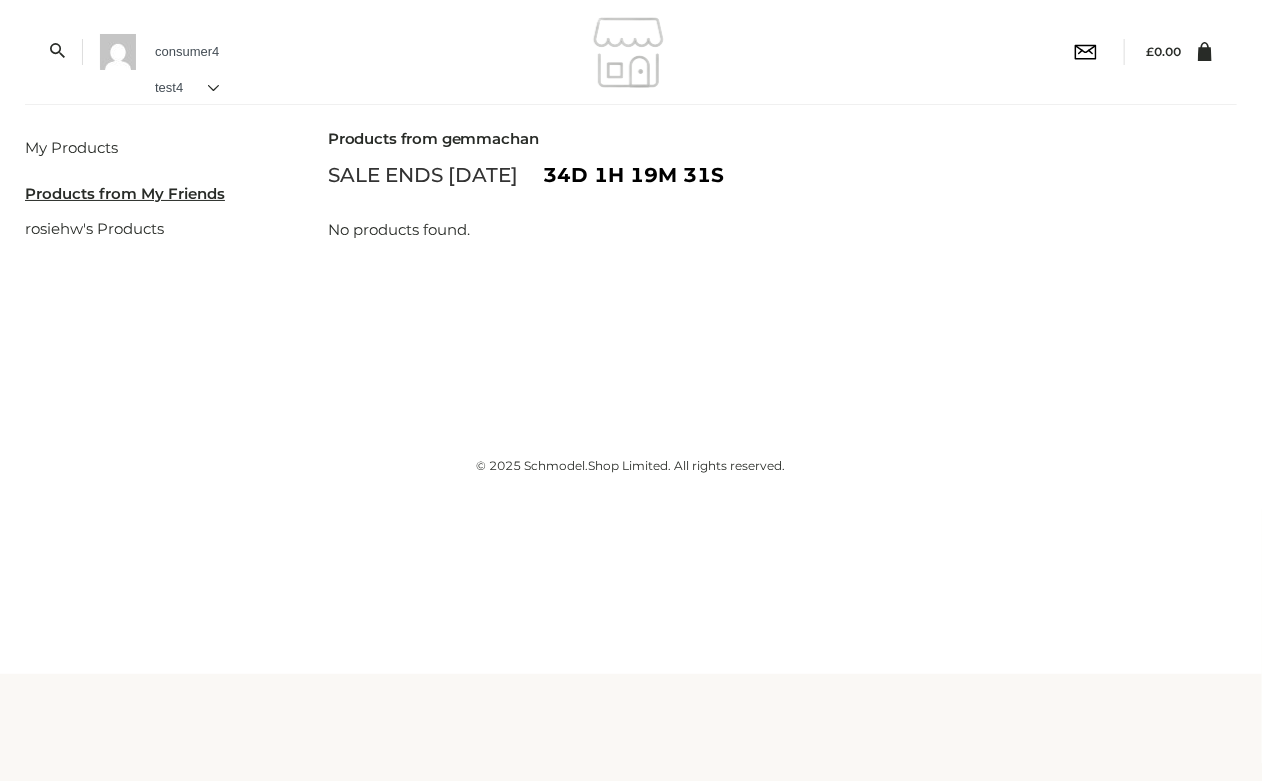 click at bounding box center (631, 52) 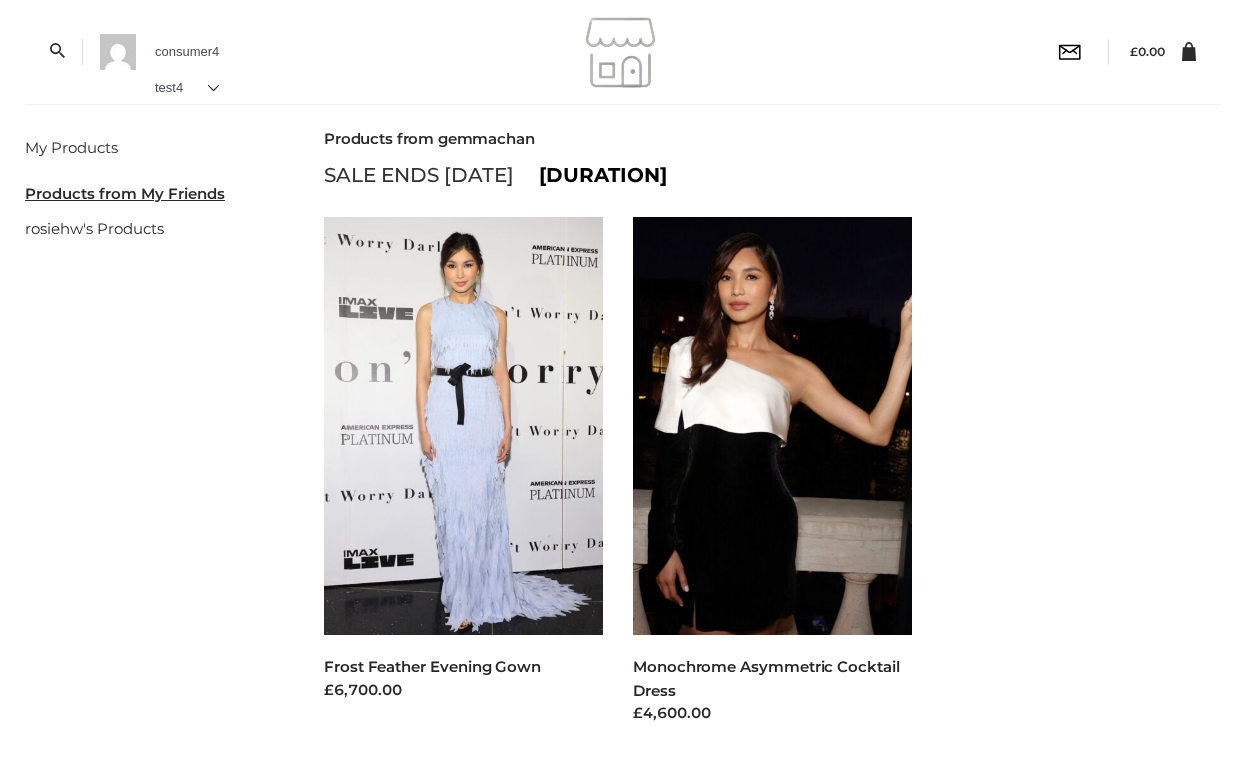 scroll, scrollTop: 0, scrollLeft: 0, axis: both 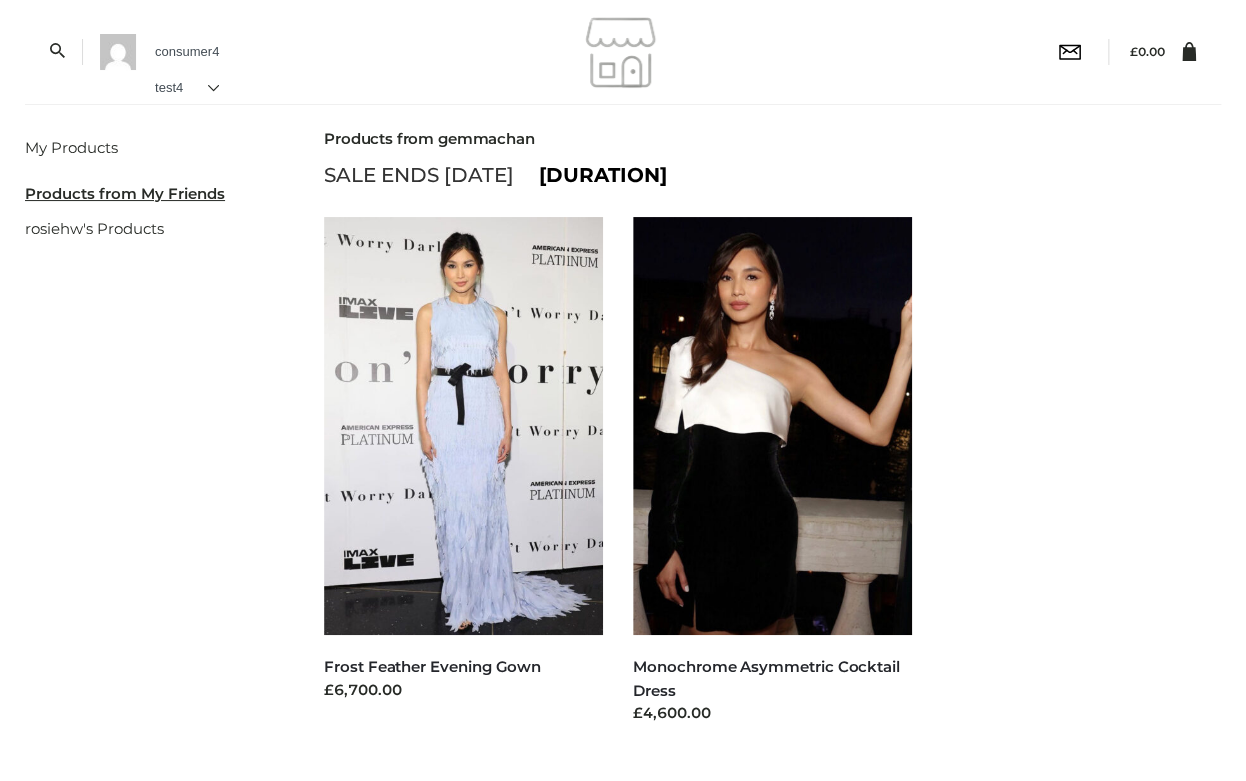 click on "FFP
Frost Feather Evening Gown
£6,700.00
Select options
DRESSES ,
FFP
Monochrome Asymmetric Cocktail Dress
£4,600.00
Select options" at bounding box center (772, 514) 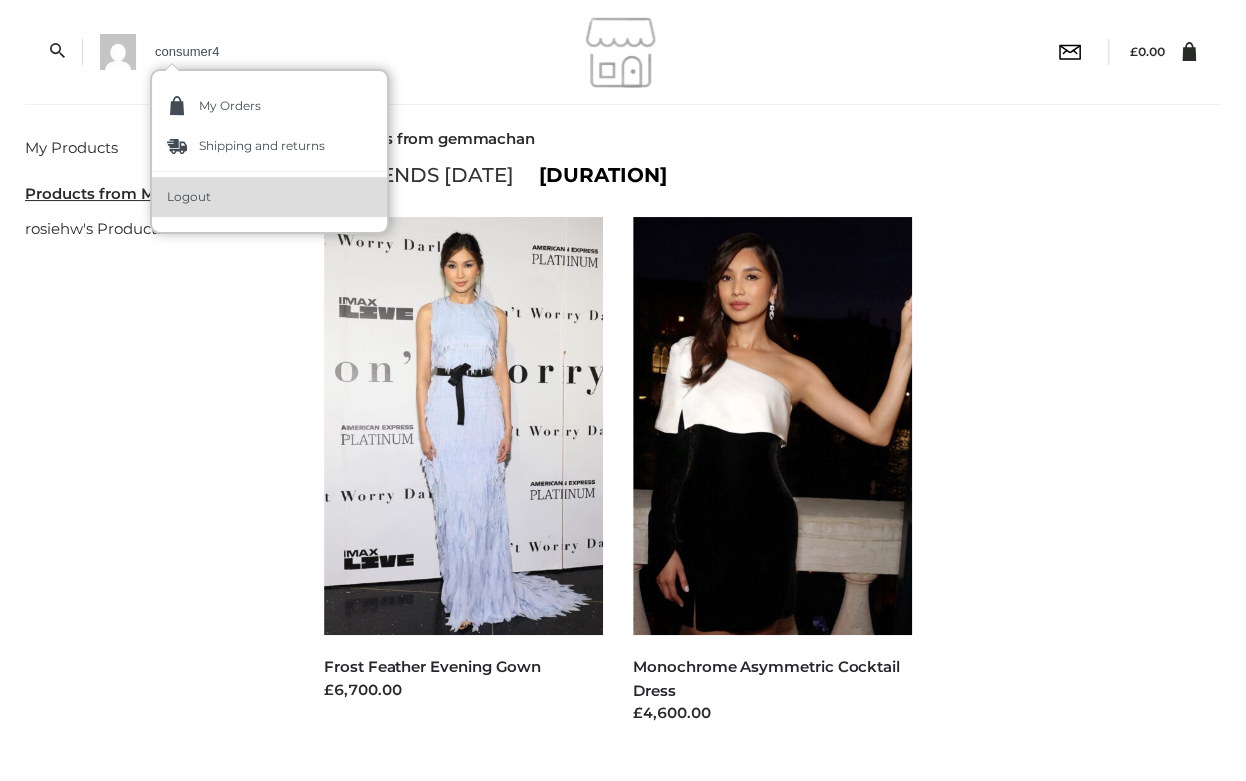 click on "Logout" at bounding box center (189, 197) 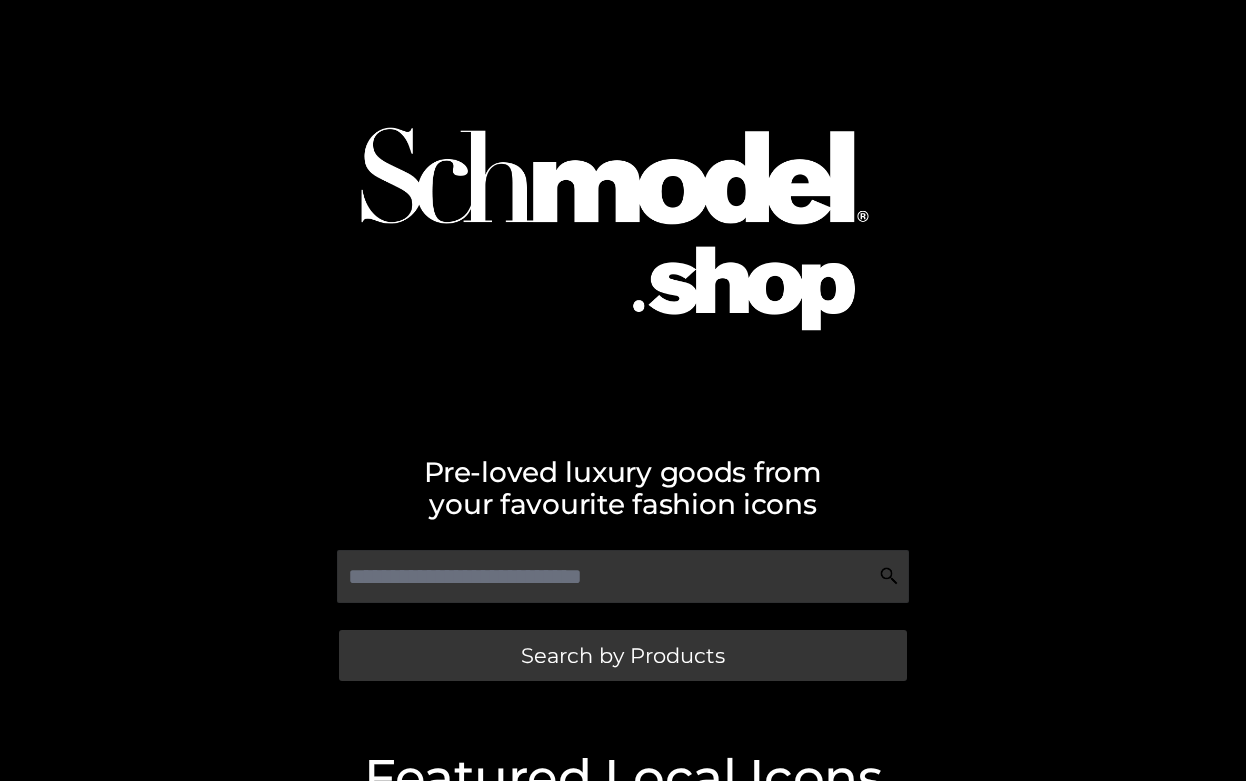 scroll, scrollTop: 0, scrollLeft: 0, axis: both 